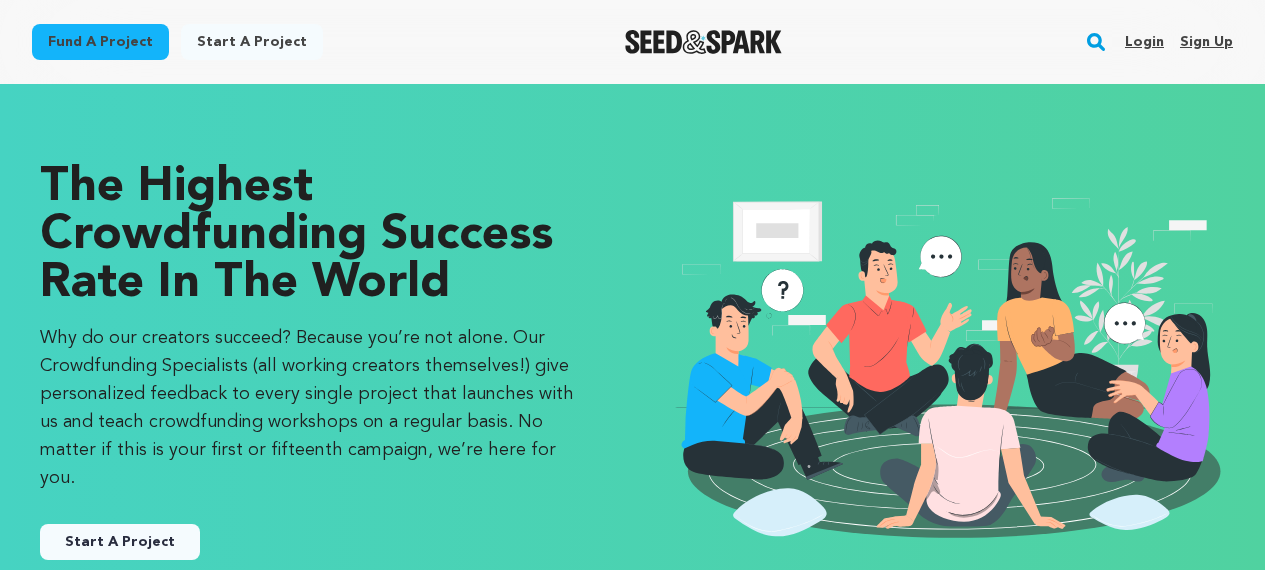 scroll, scrollTop: 0, scrollLeft: 0, axis: both 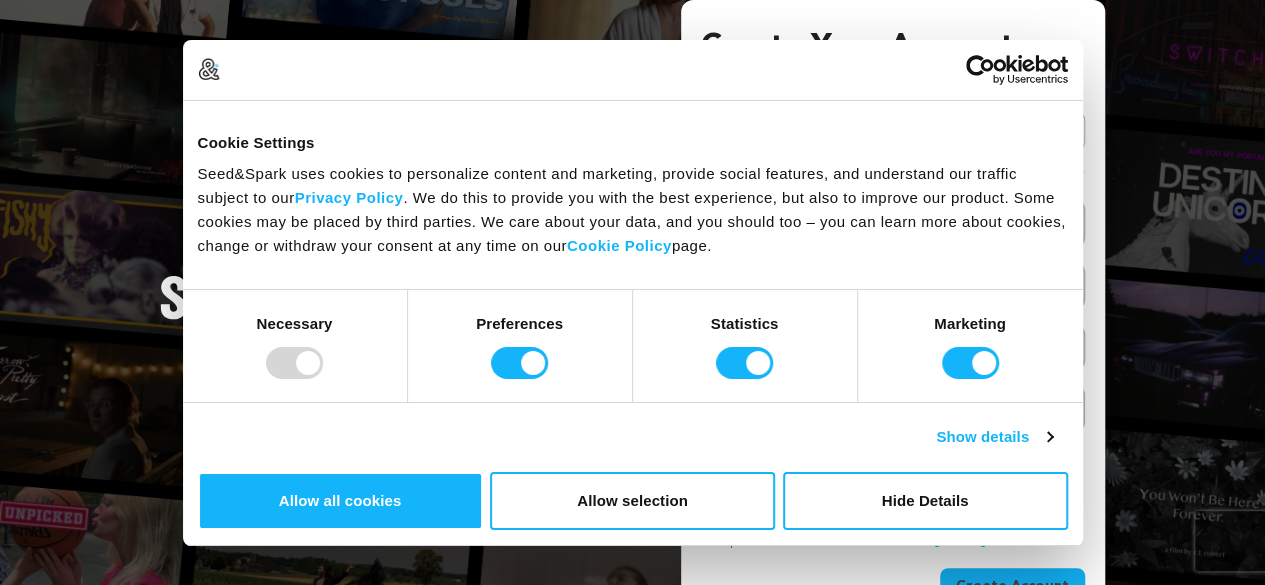 click on "Create Your Account
Already Registered?
Log in here
Continue with Google
or
eyJpdiI6InRxRGVGd2RmNEVDMjBvNzZVdFRCK2c9PSIsInZhbHVlIjoidU50UUlVMnd3SEh6ZTl6L3NjaDNyUT09IiwibWFjIjoiYzc1YmM2YTkwZWRkNmNiNmRkN2QwMDAxYmU3NjIyMmFlOTdiOGZhZjk4NzU5NTFiMTA2MDVhYjUyODRhNjBjMyIsInRhZyI6IiJ9" at bounding box center (632, 318) 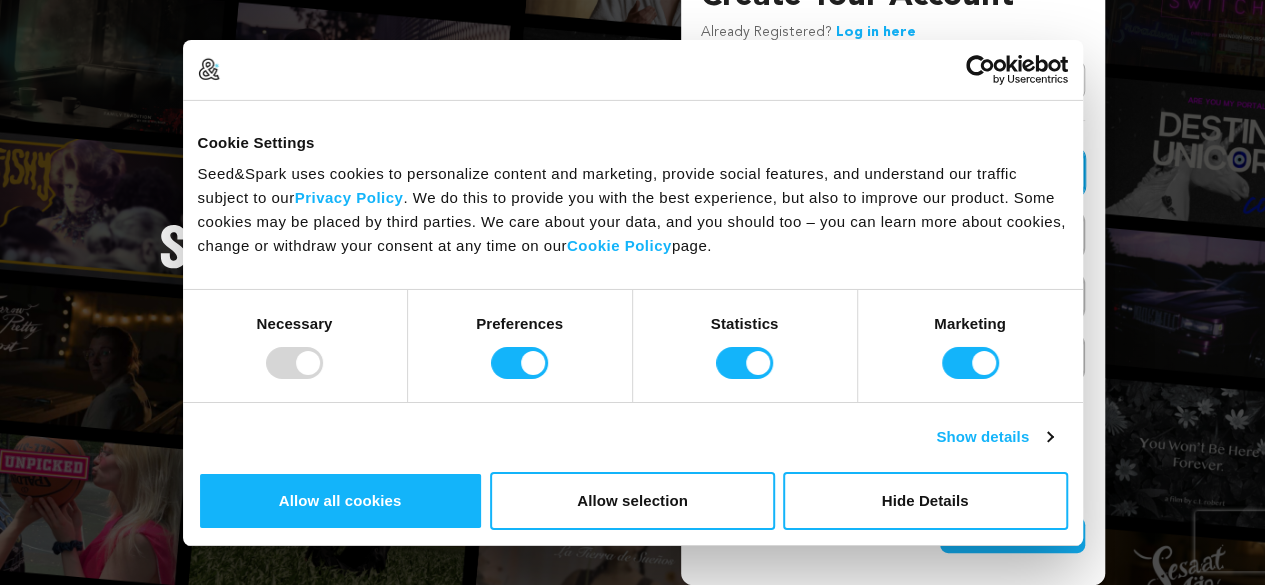 click on "Name" at bounding box center (893, 172) 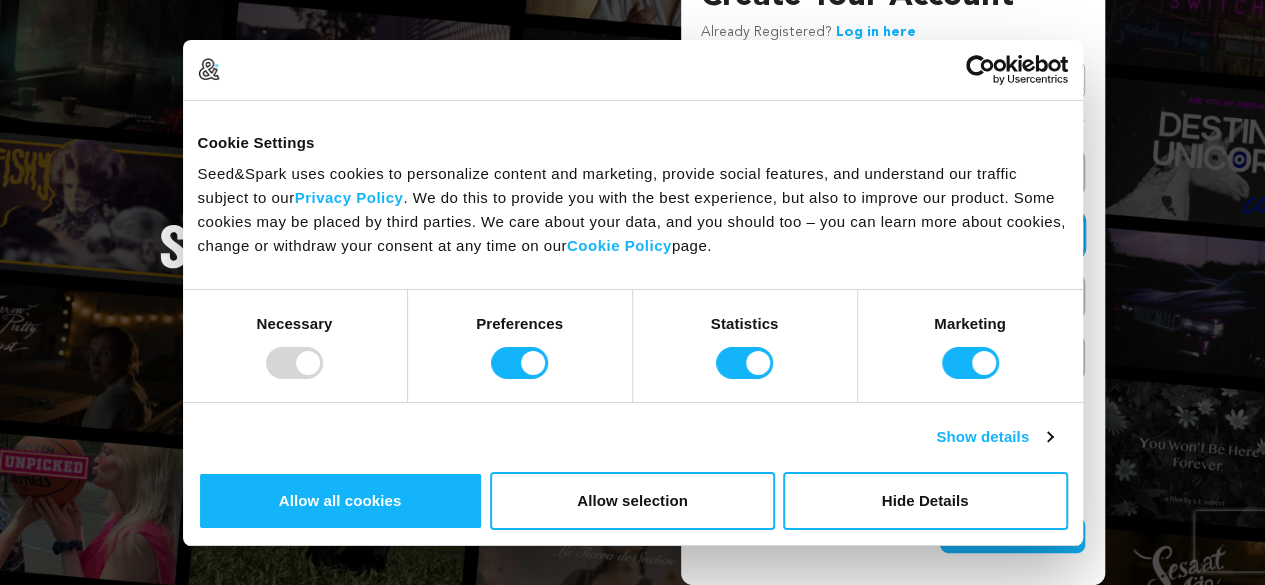 click on "Email address" at bounding box center (893, 235) 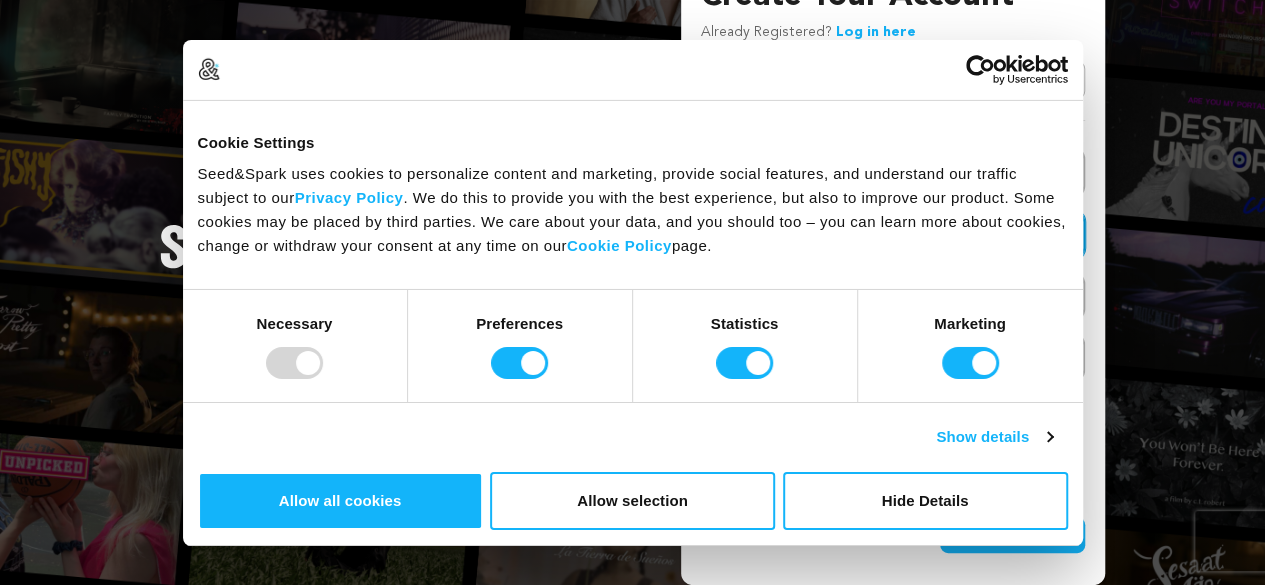 type on "hannahayoola001@gmail.com" 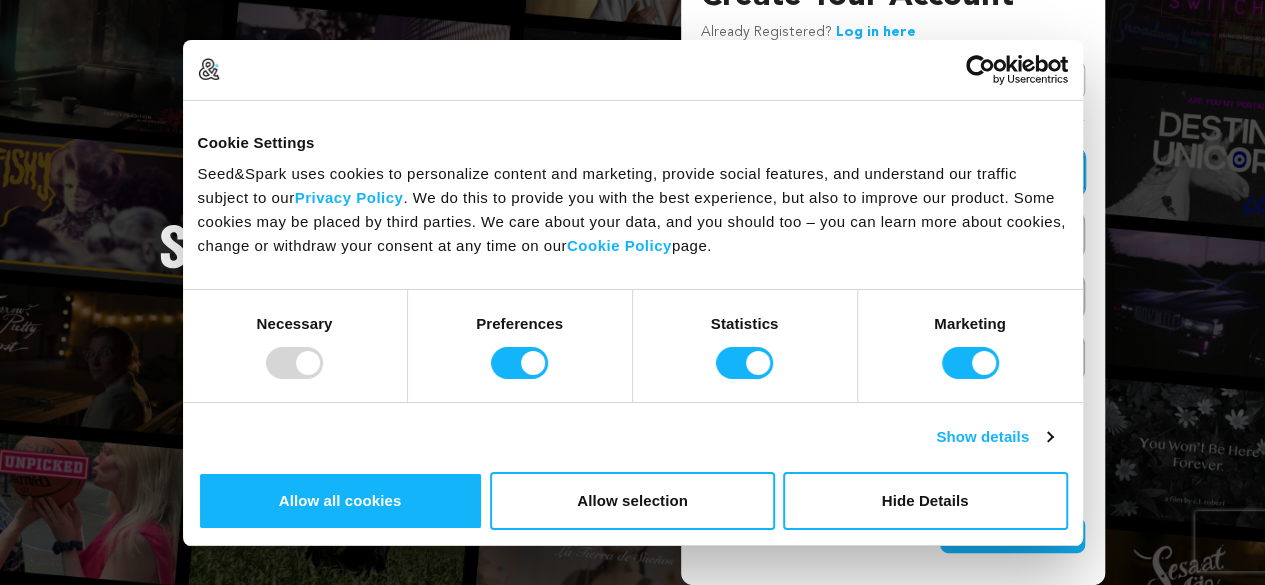 click on "Name" at bounding box center (893, 172) 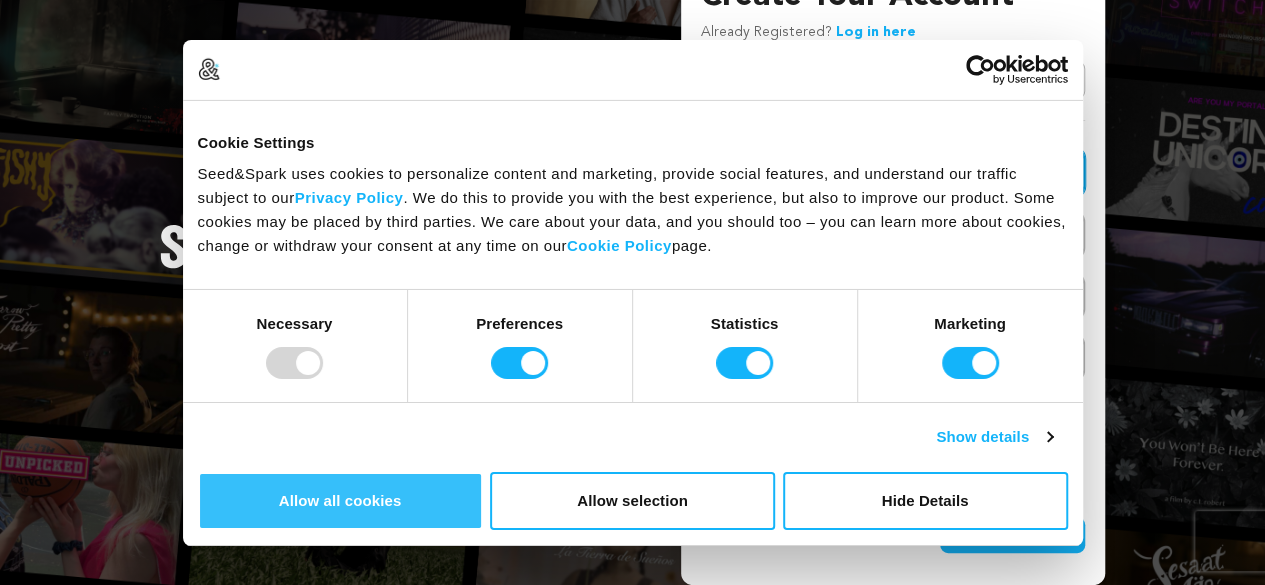 type on "Gyasi Hannah" 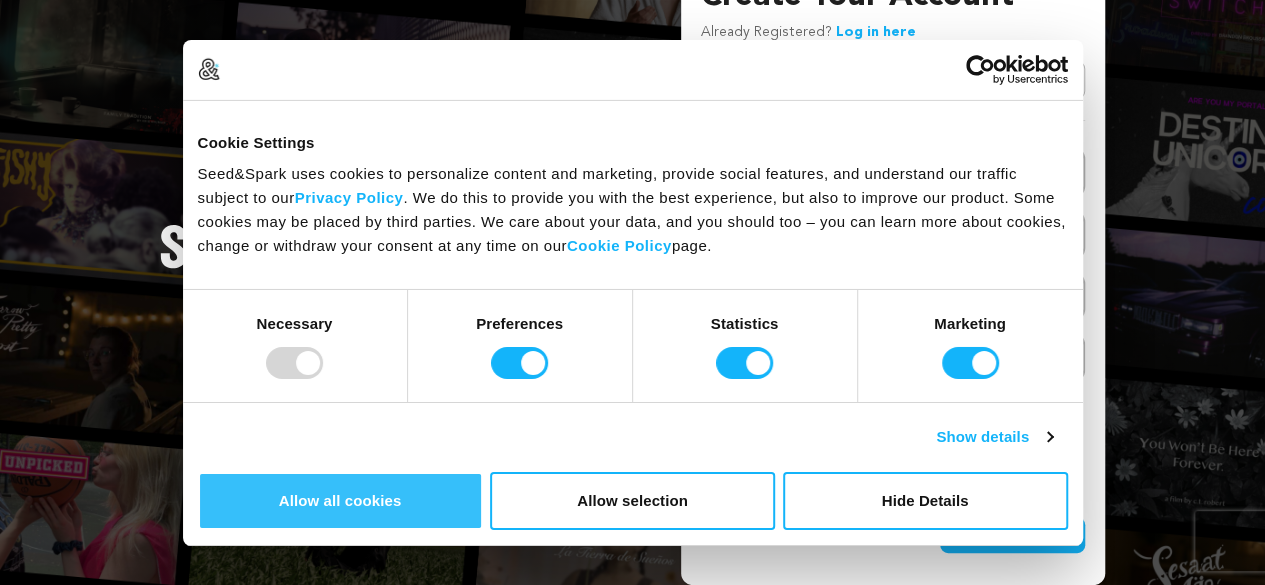 click on "Allow all cookies" at bounding box center [340, 501] 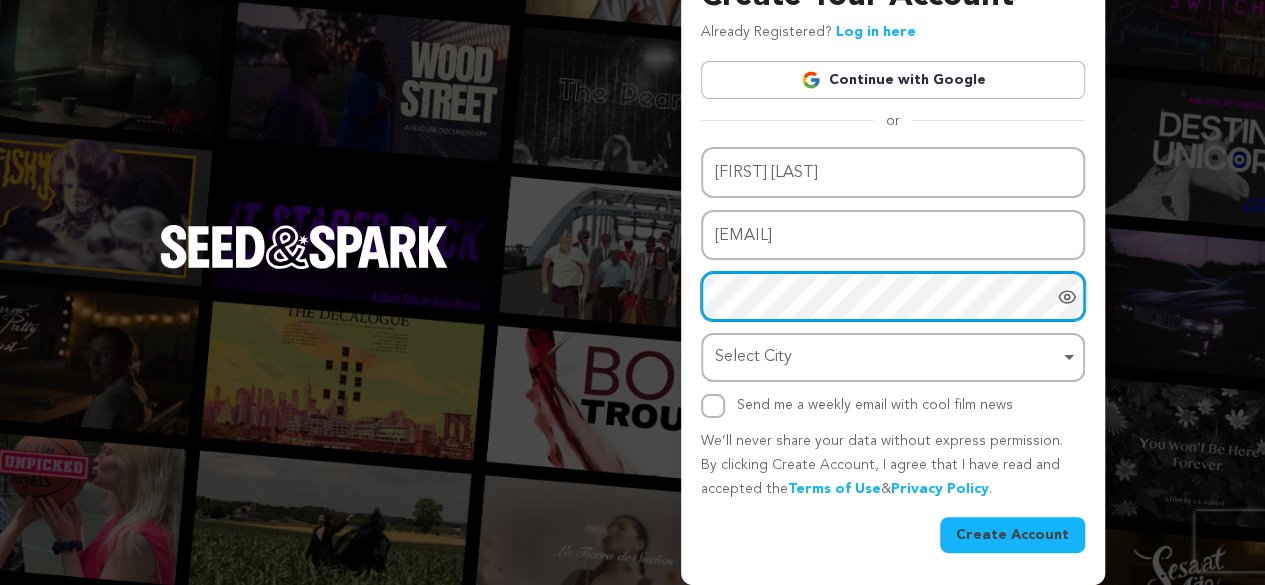 scroll, scrollTop: 125, scrollLeft: 0, axis: vertical 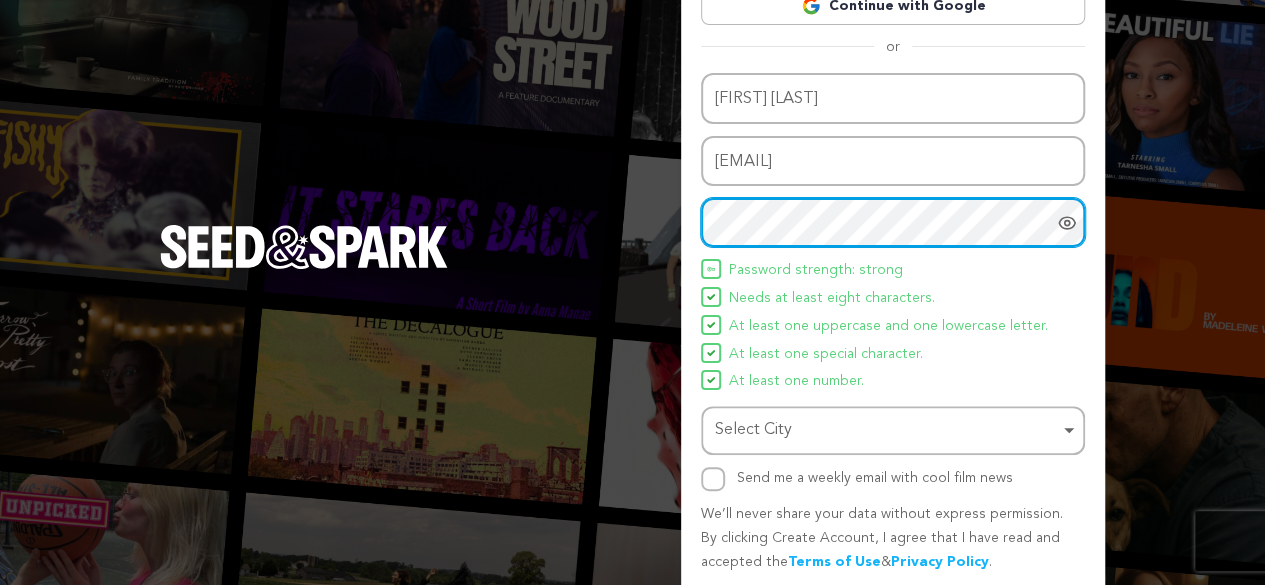 click on "Select City Remove item" at bounding box center [887, 430] 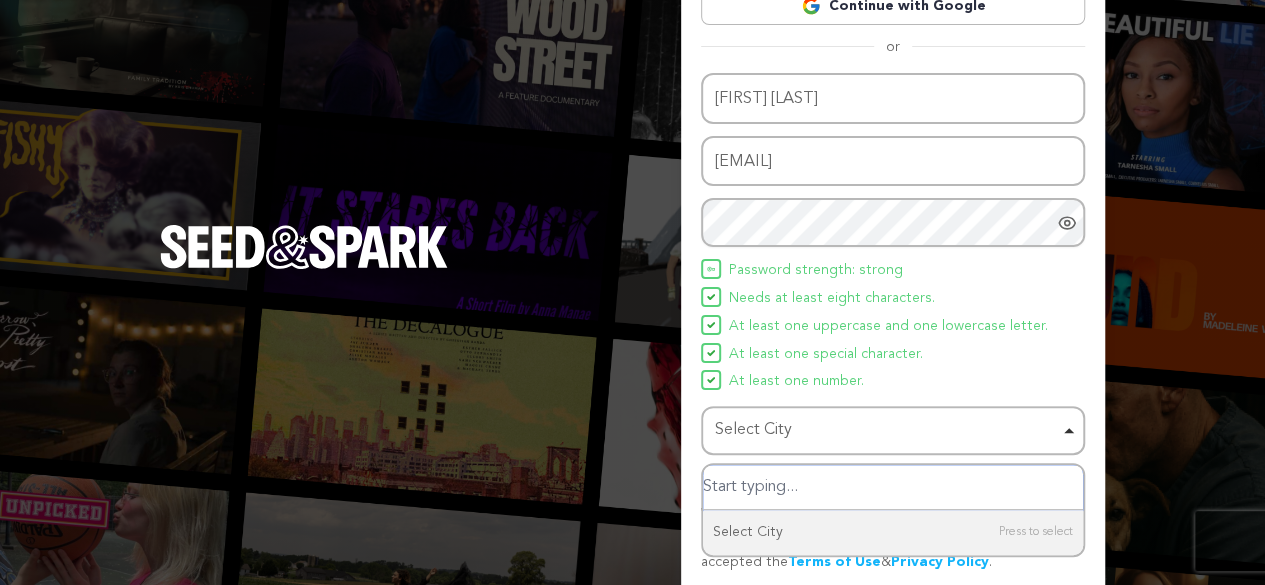 click on "Select City Remove item" at bounding box center [887, 430] 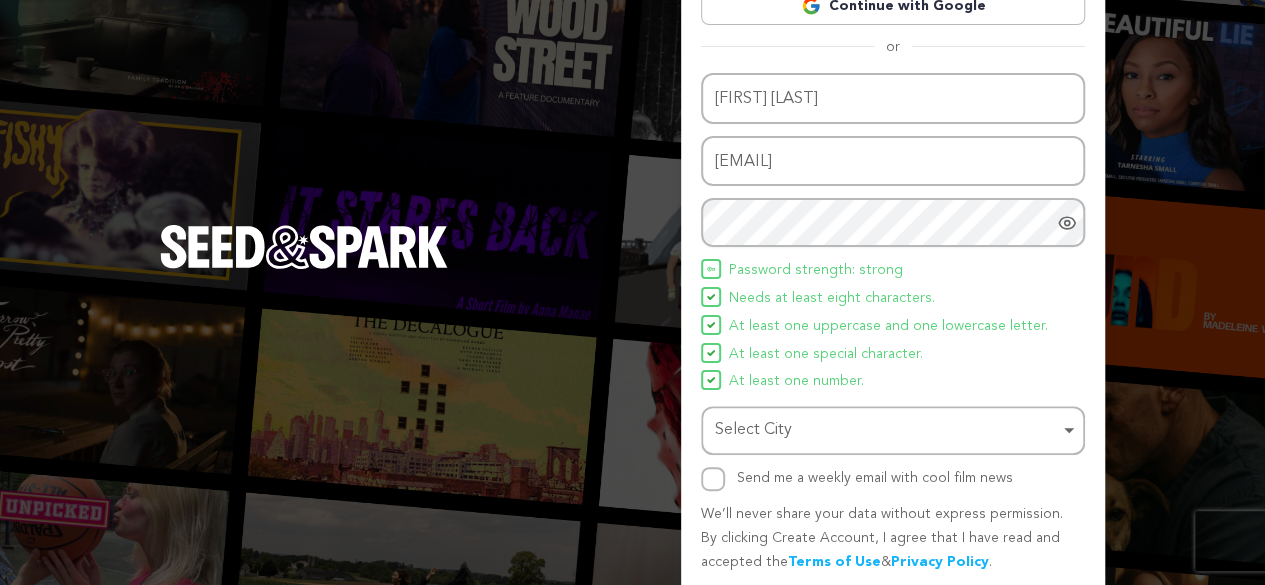 scroll, scrollTop: 198, scrollLeft: 0, axis: vertical 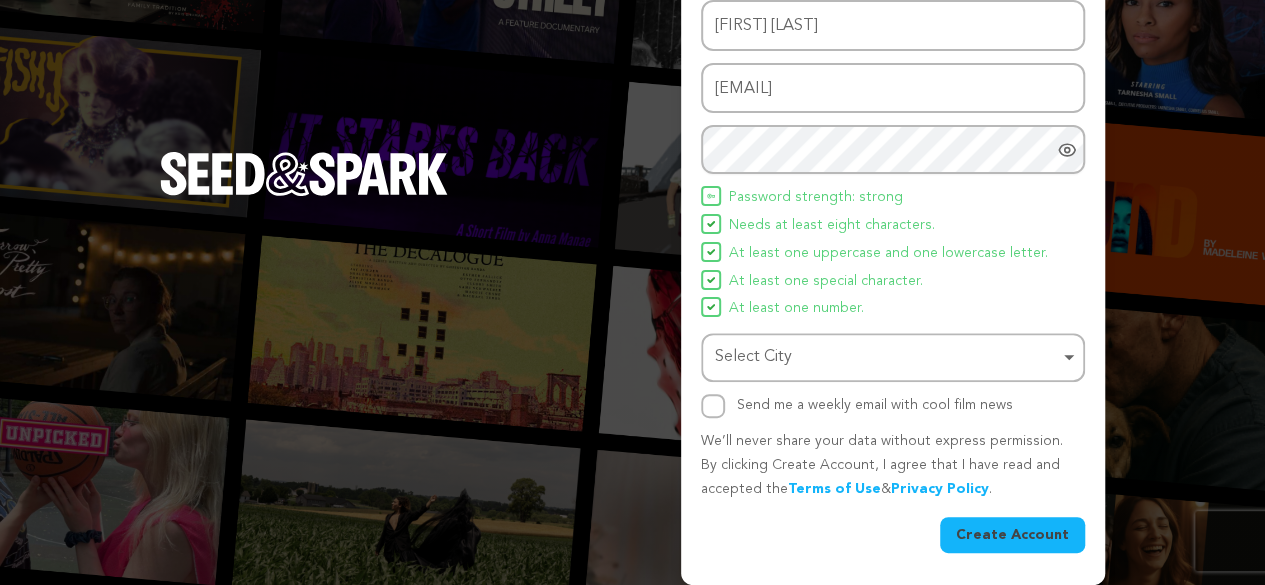 click on "Select City Remove item" at bounding box center [887, 357] 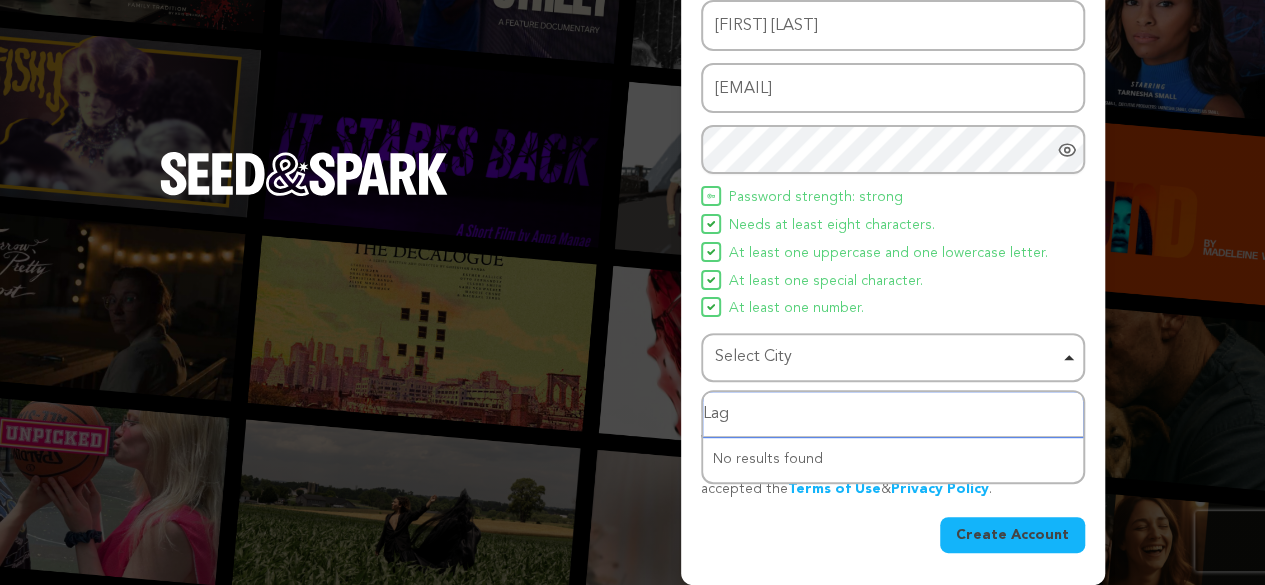 type on "Lago" 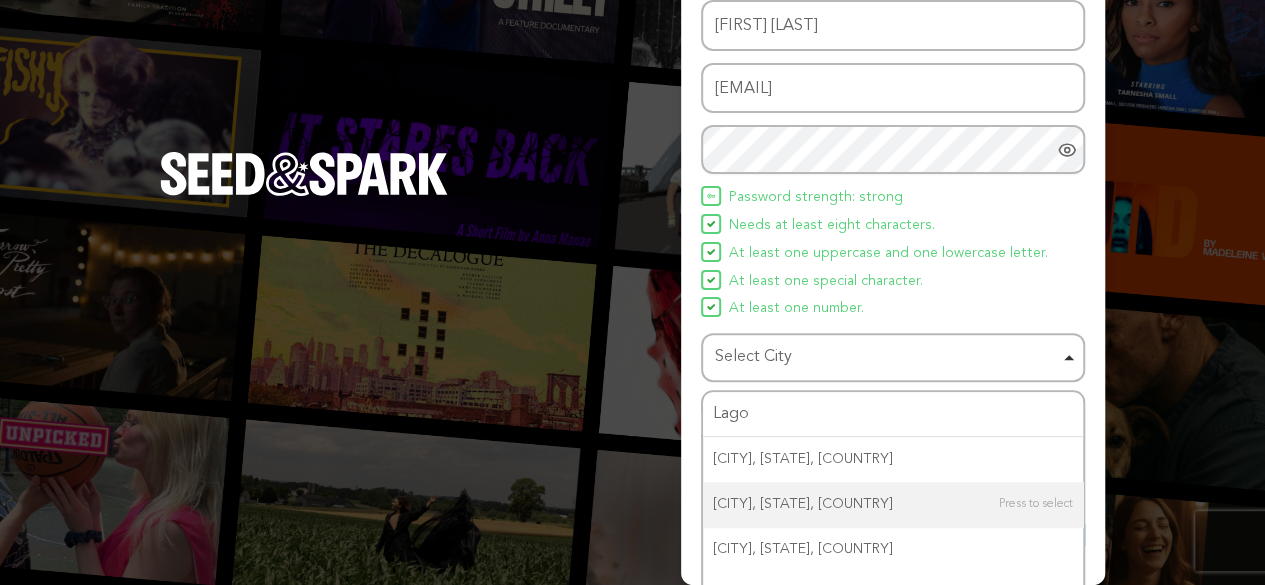 type 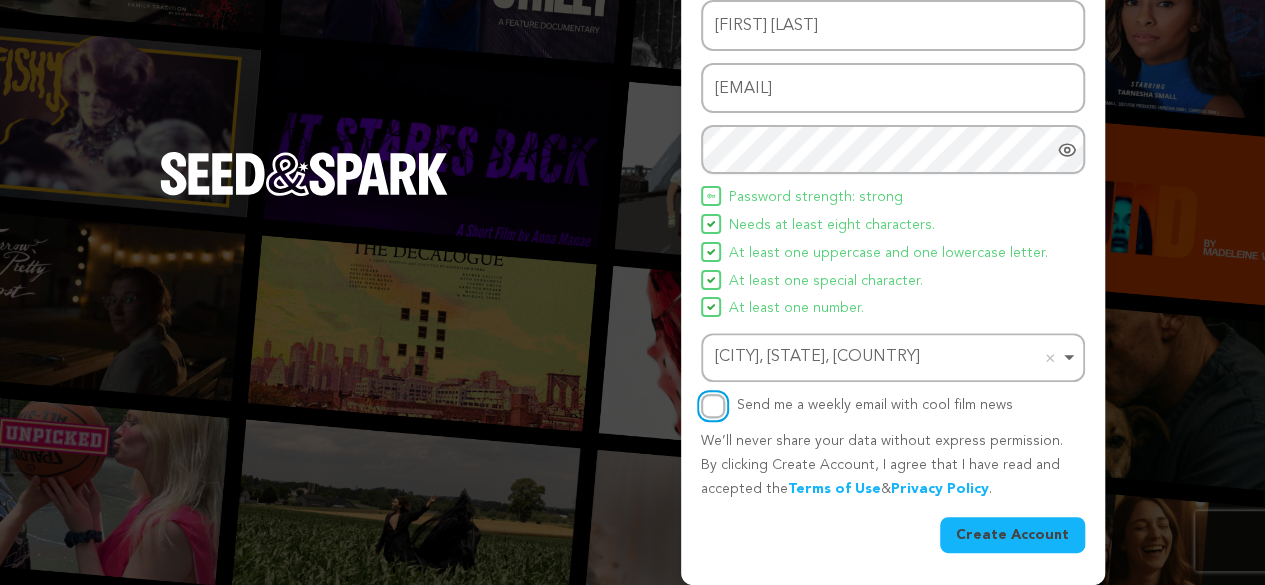 click on "Send me a weekly email with cool film news" at bounding box center [713, 406] 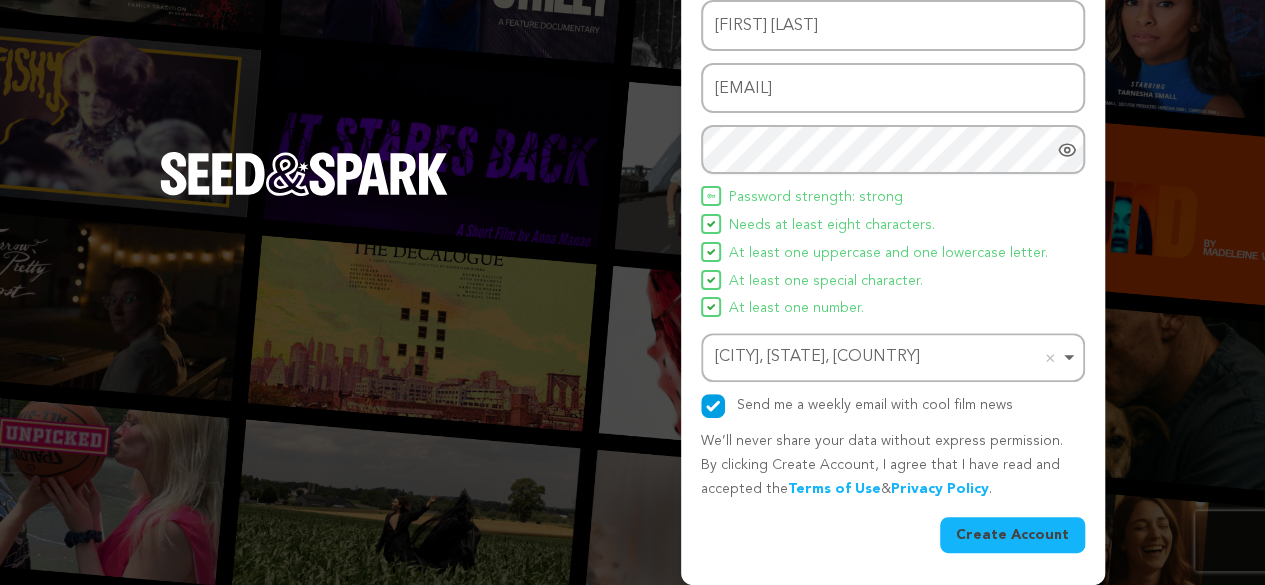 click on "Create Account" at bounding box center (1012, 535) 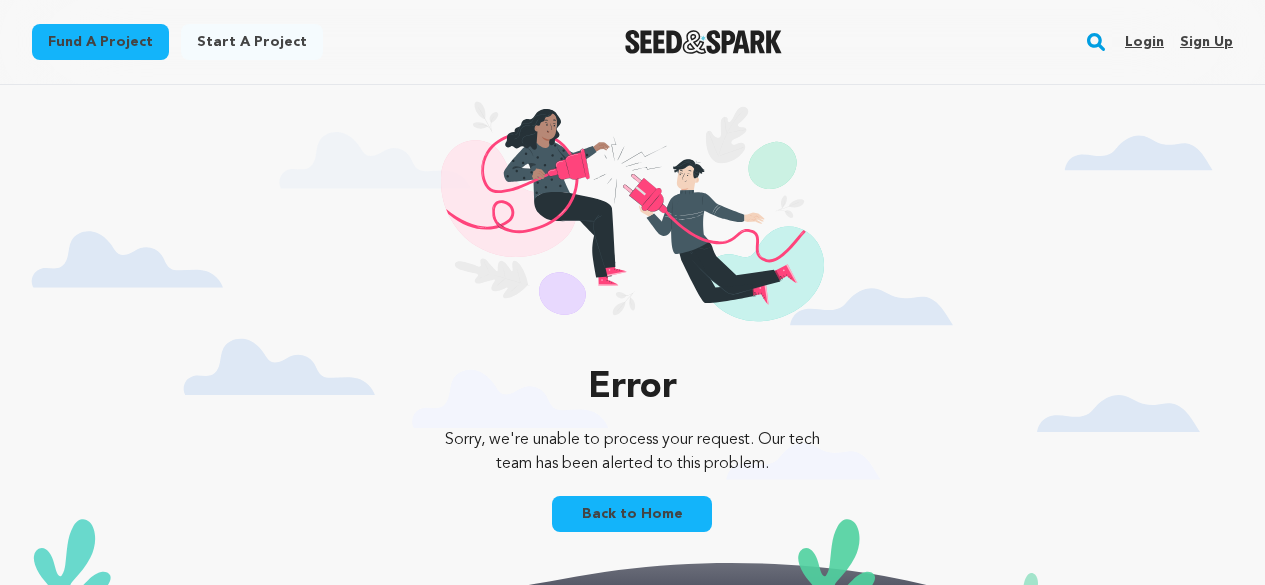 scroll, scrollTop: 0, scrollLeft: 0, axis: both 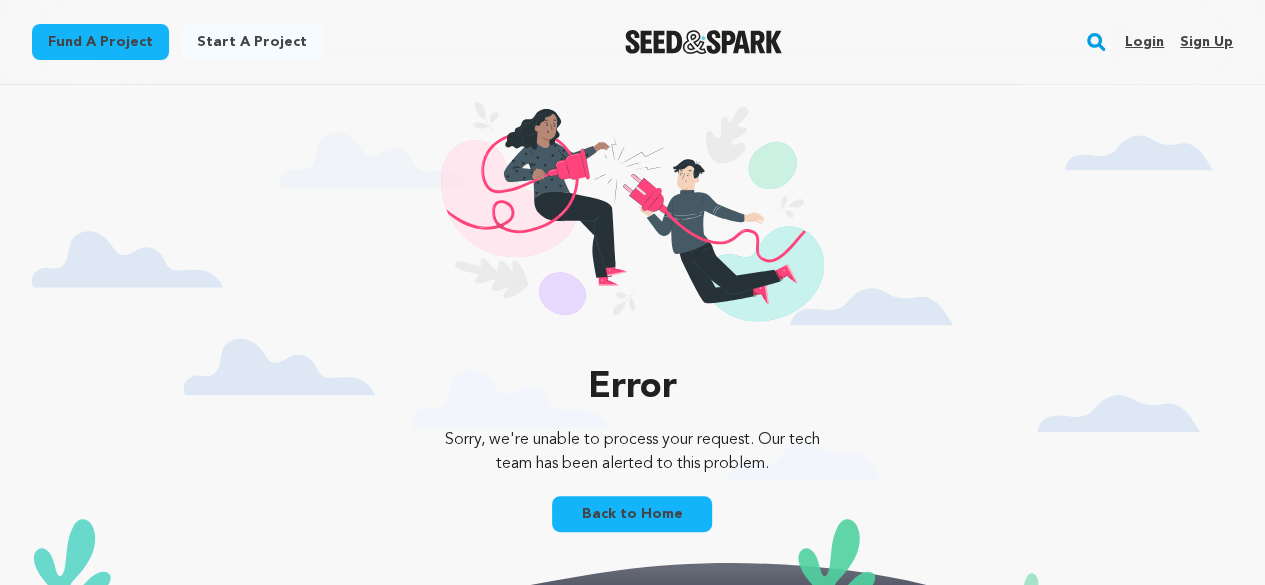 click on "Fund a project
Start a project
Search
Login
Sign up
Start a project
Fund a project" at bounding box center (616, 42) 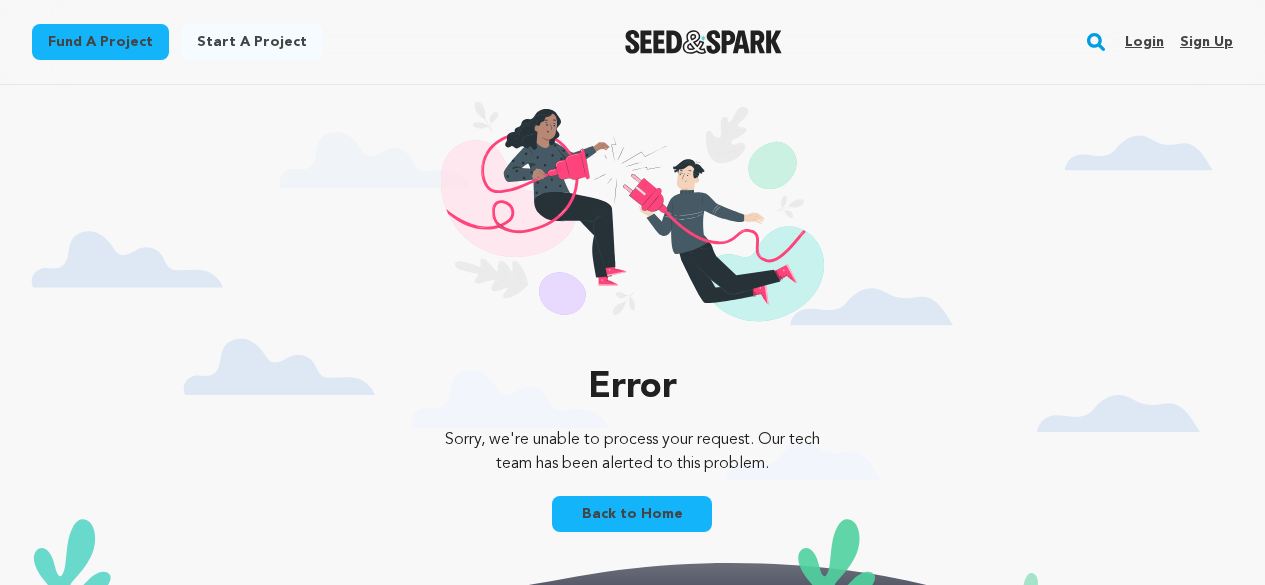 scroll, scrollTop: 0, scrollLeft: 0, axis: both 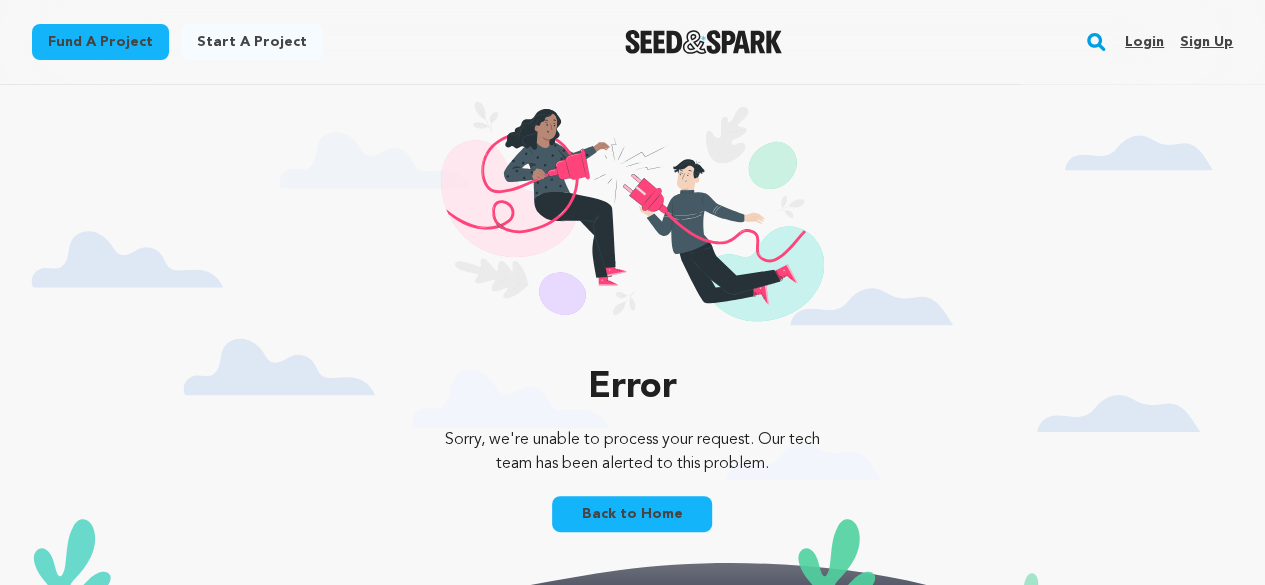 click on "Back to Home" at bounding box center (632, 514) 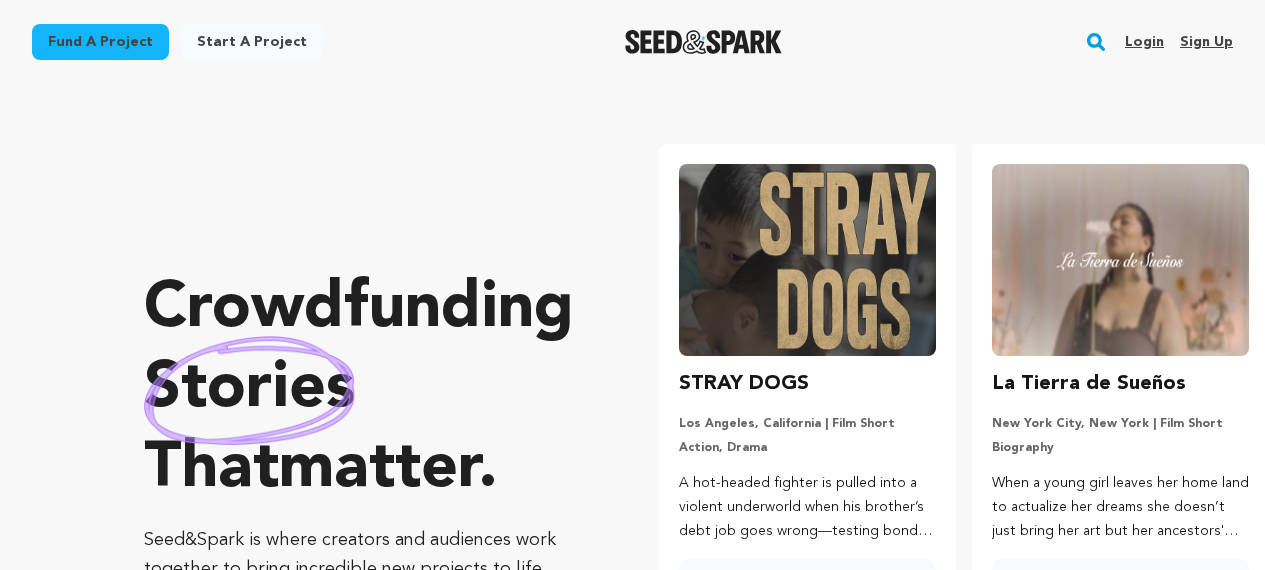 scroll, scrollTop: 0, scrollLeft: 0, axis: both 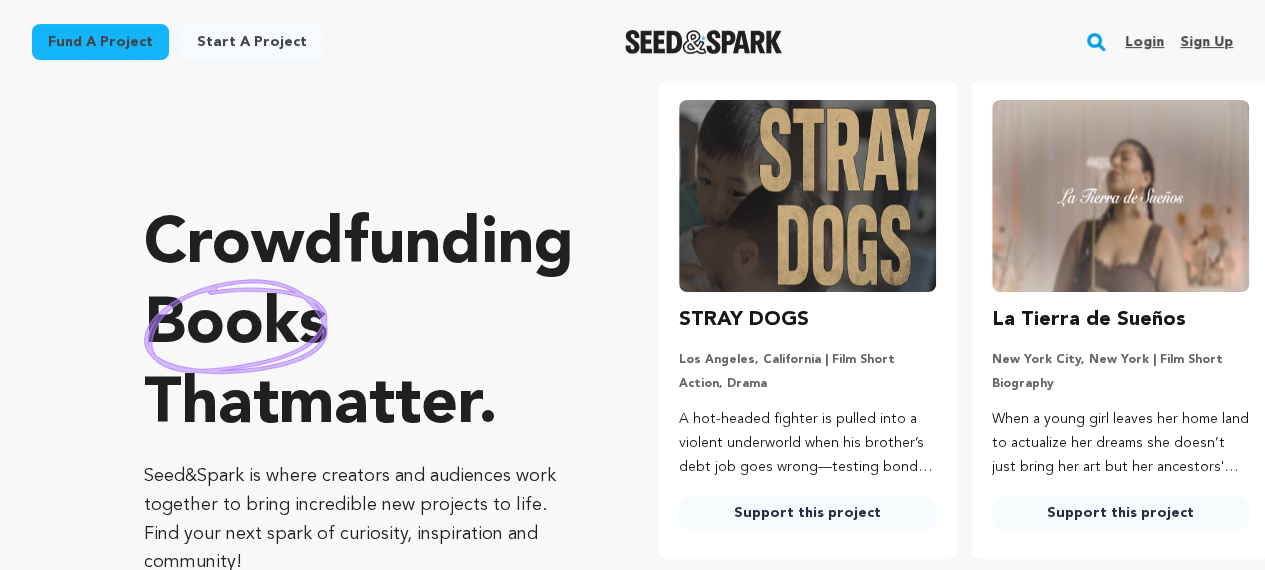 click at bounding box center (807, 196) 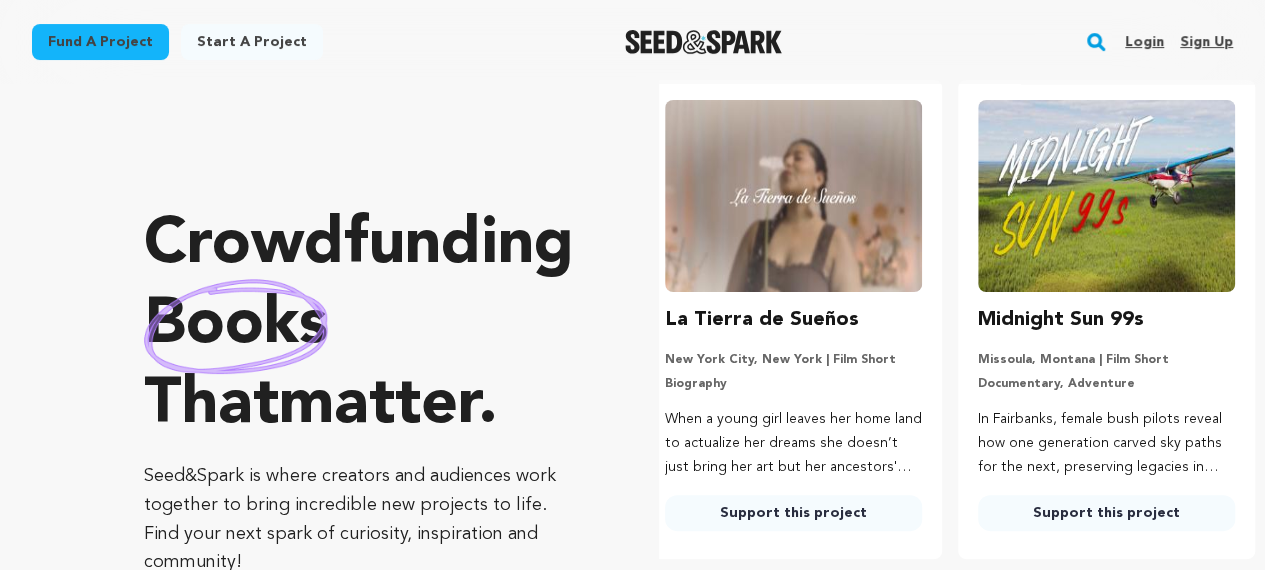 scroll, scrollTop: 0, scrollLeft: 329, axis: horizontal 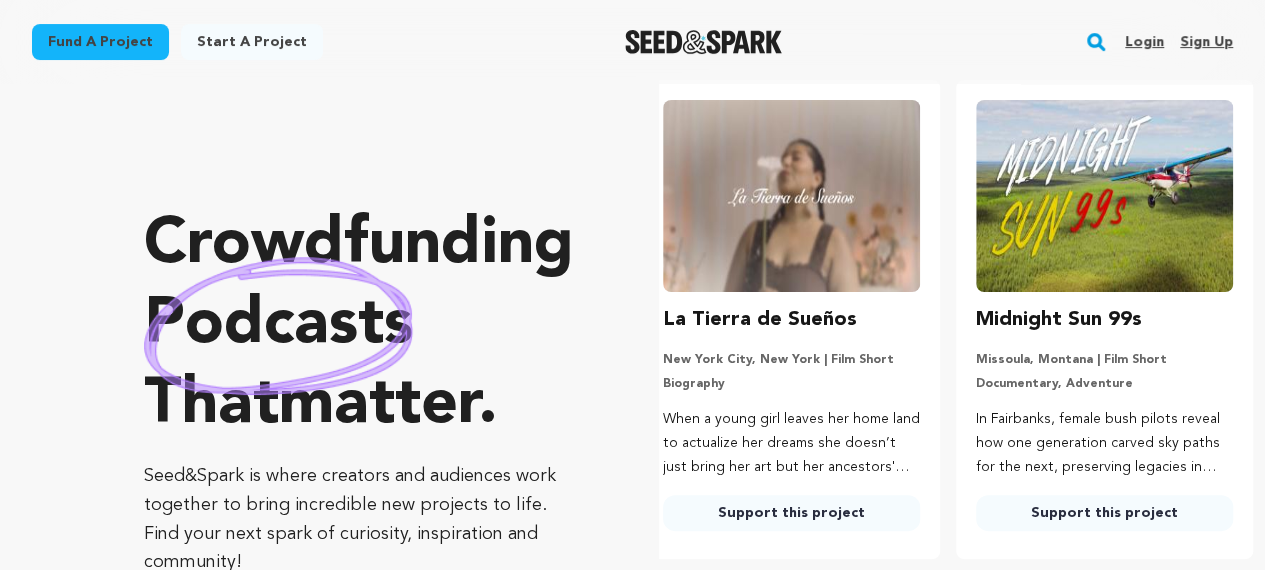 click at bounding box center [791, 196] 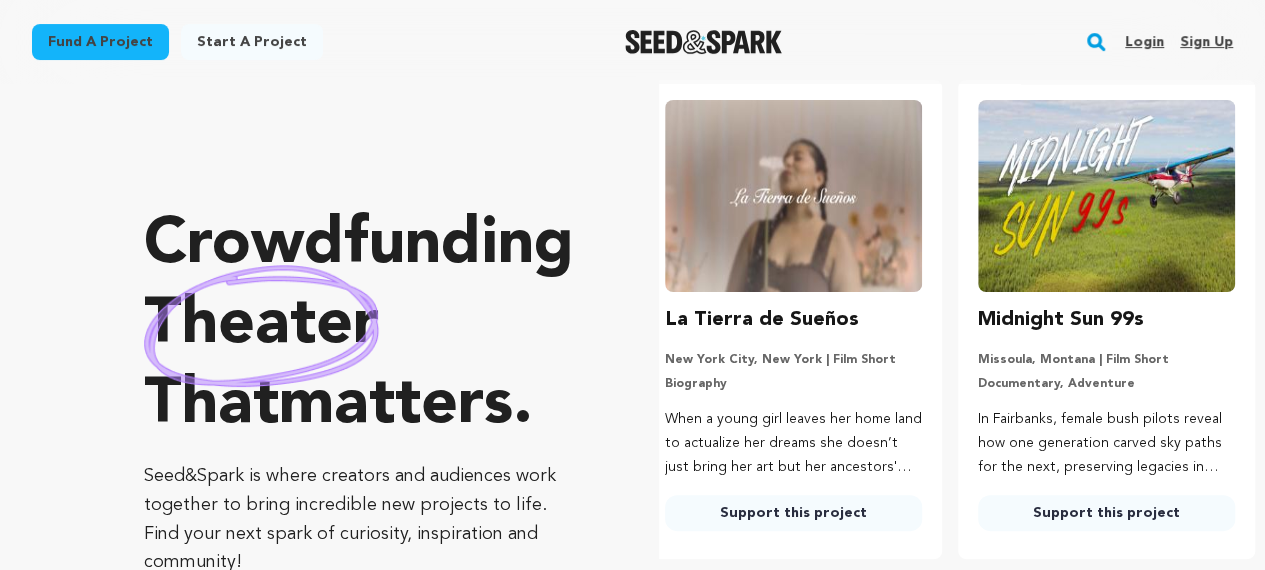scroll, scrollTop: 0, scrollLeft: 329, axis: horizontal 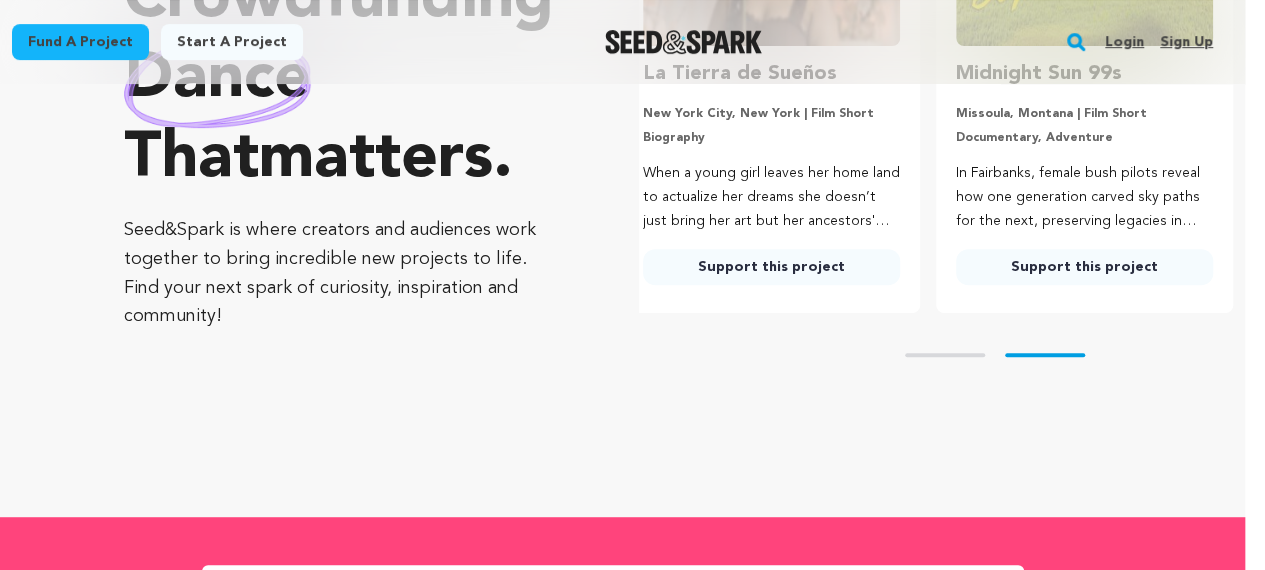 click on "Skip to prev slide page
Skip to next slide page" at bounding box center (942, 355) 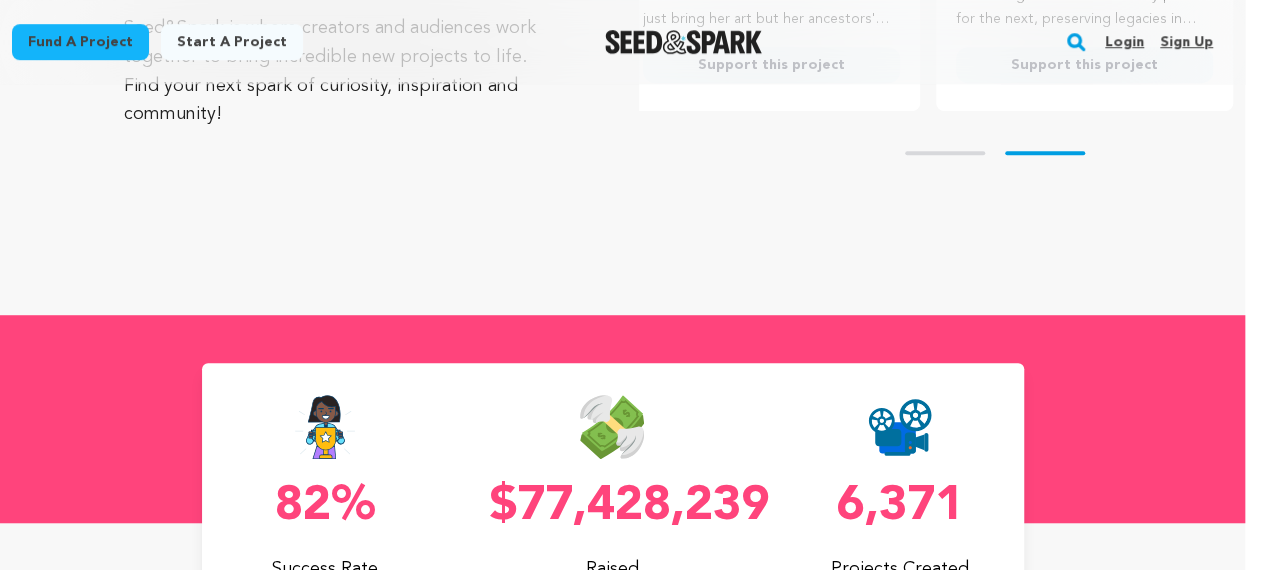 scroll, scrollTop: 0, scrollLeft: 260, axis: horizontal 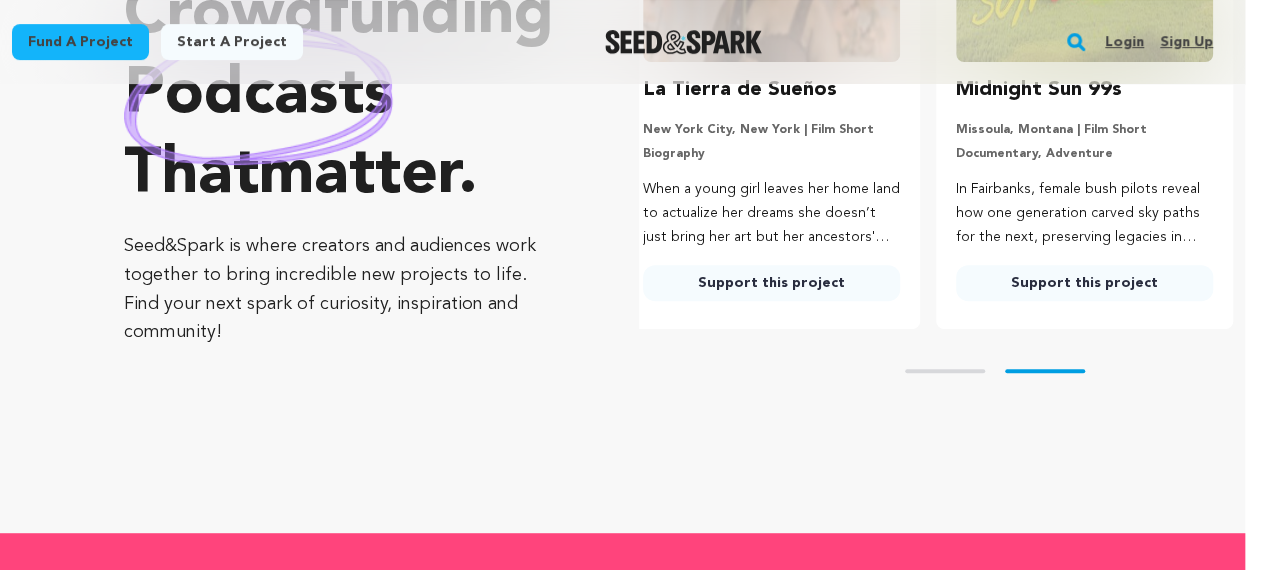 drag, startPoint x: 1270, startPoint y: 47, endPoint x: 1243, endPoint y: 80, distance: 42.638012 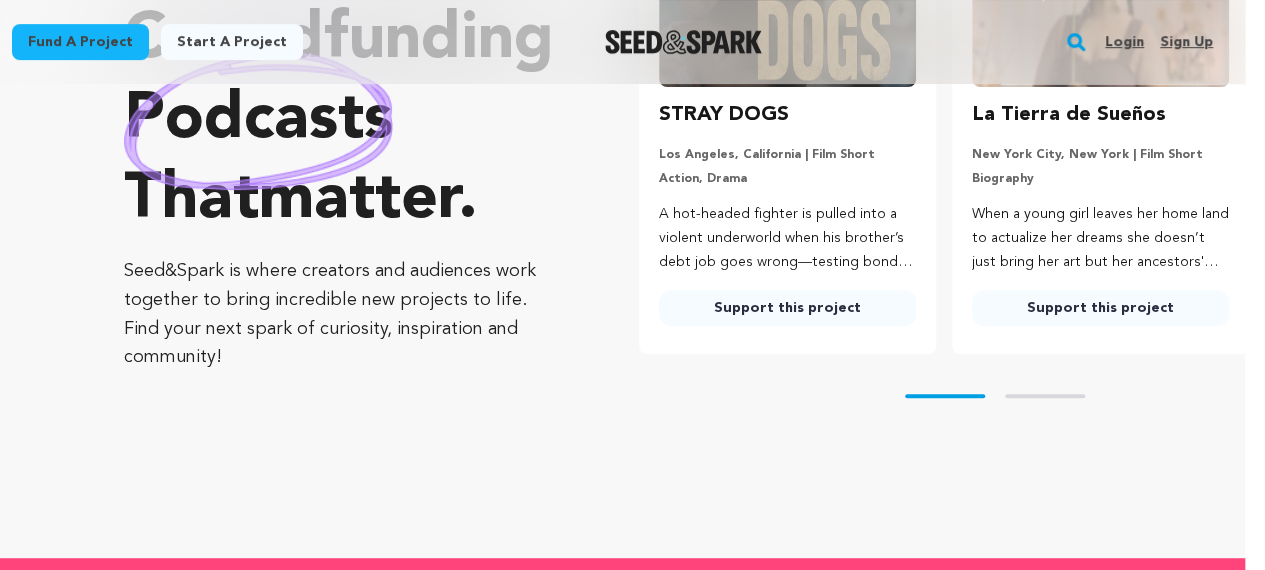 click on "Support this project" at bounding box center (787, 308) 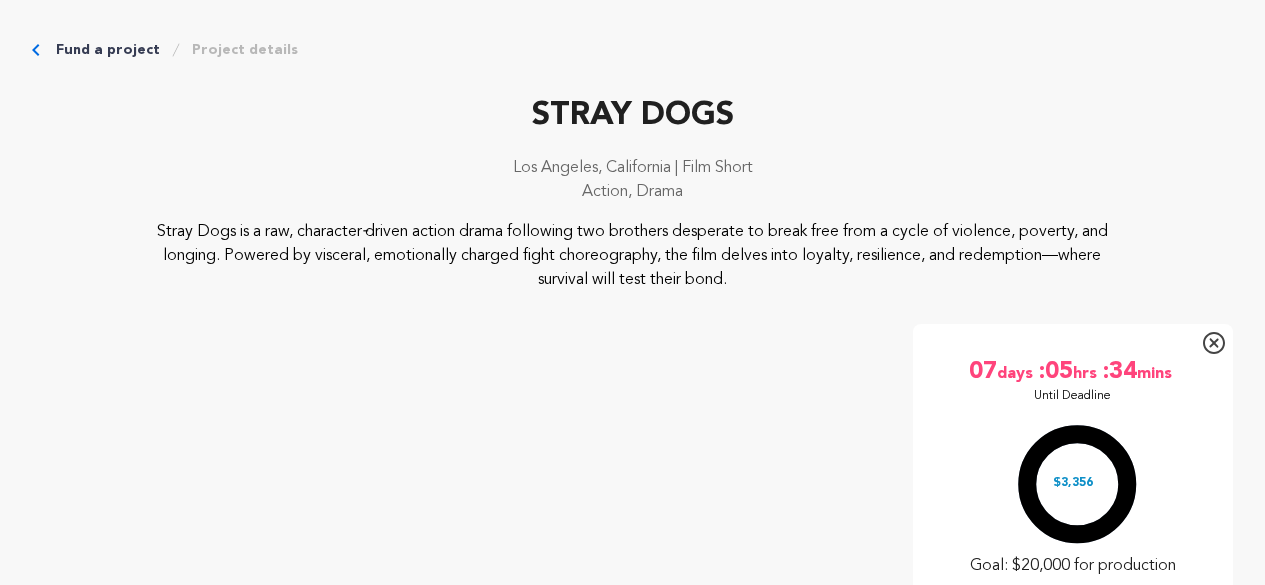 scroll, scrollTop: 0, scrollLeft: 0, axis: both 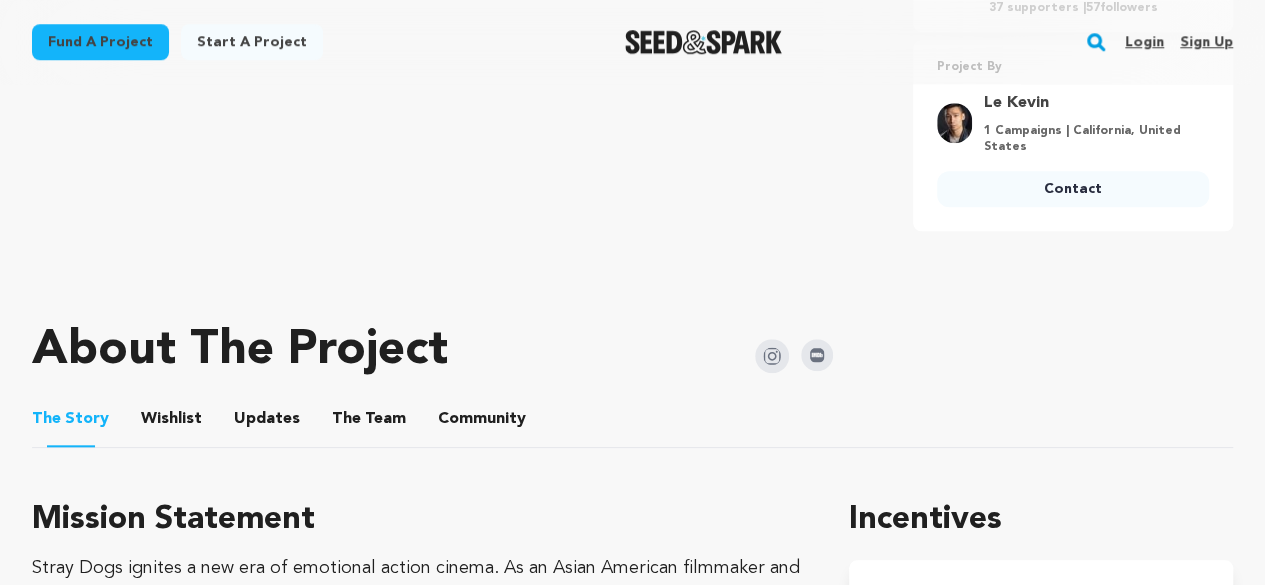 click on "Contact" at bounding box center (1073, 189) 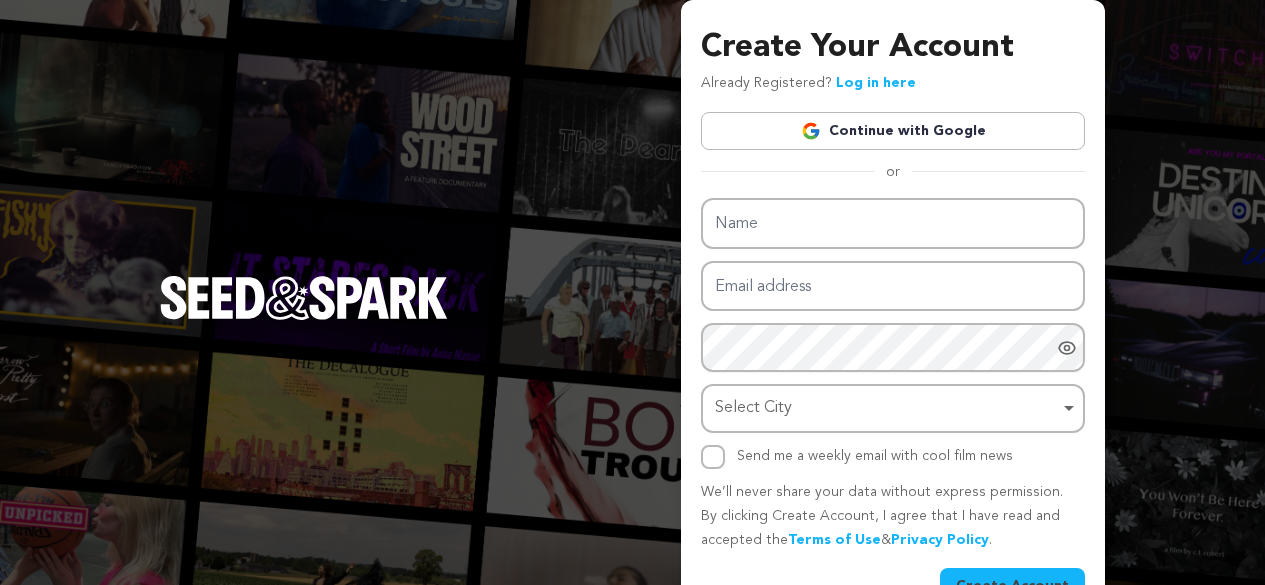 scroll, scrollTop: 0, scrollLeft: 0, axis: both 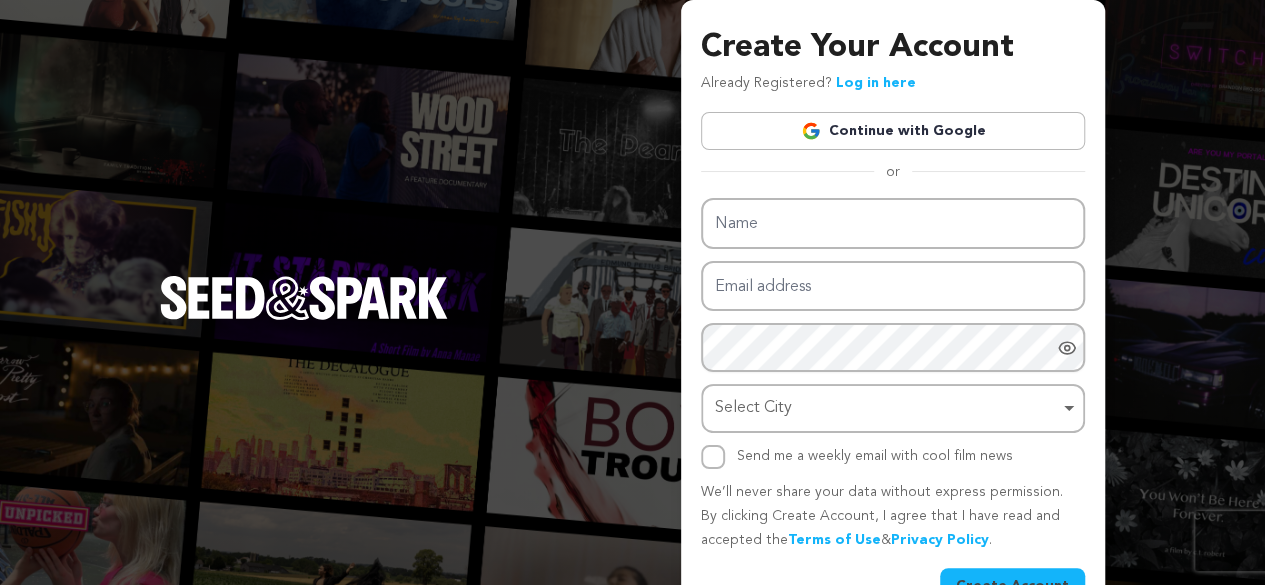 click on "Create Your Account
Already Registered?
Log in here
Continue with Google
or
[ENCRYPTED_DATA]" at bounding box center (632, 318) 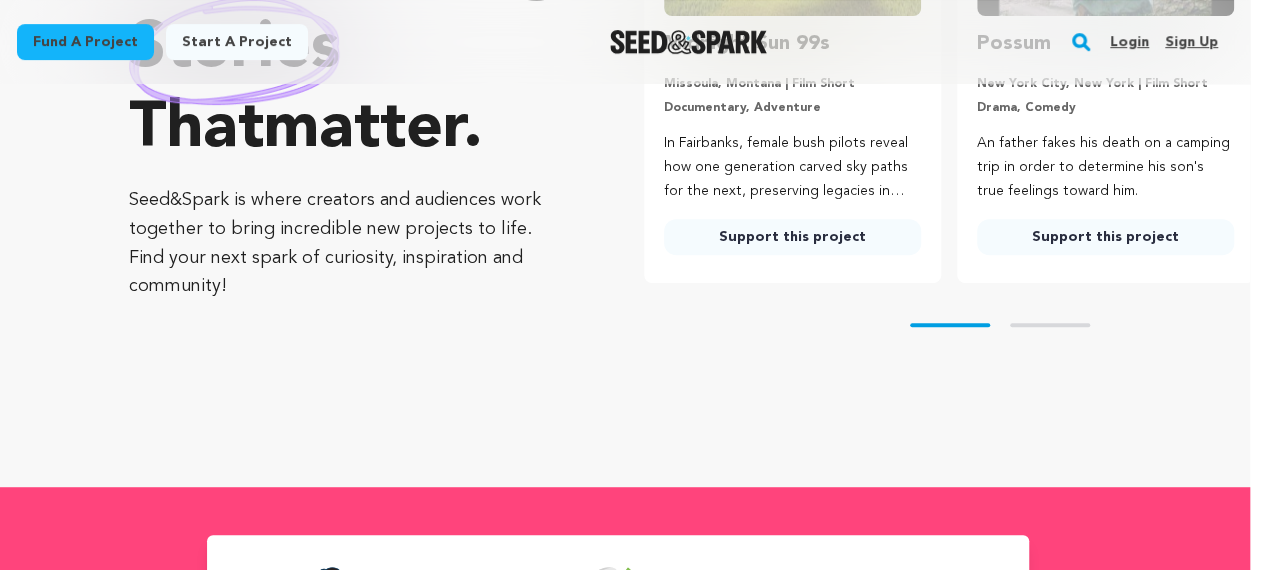 scroll, scrollTop: 333, scrollLeft: 15, axis: both 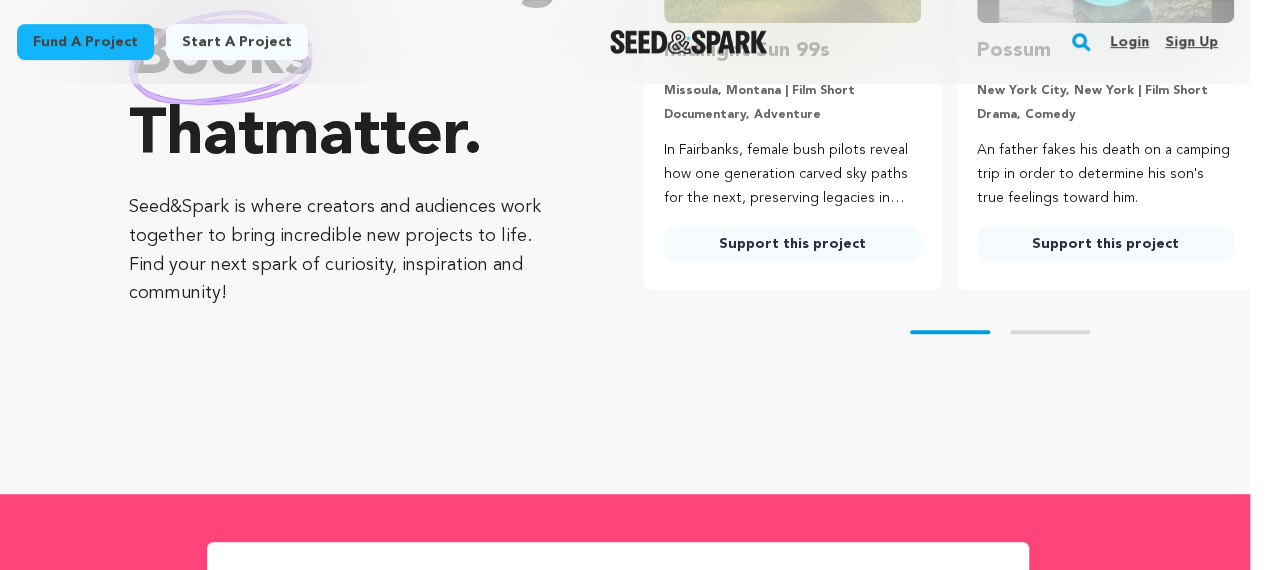 click on "Support this project" at bounding box center (792, 244) 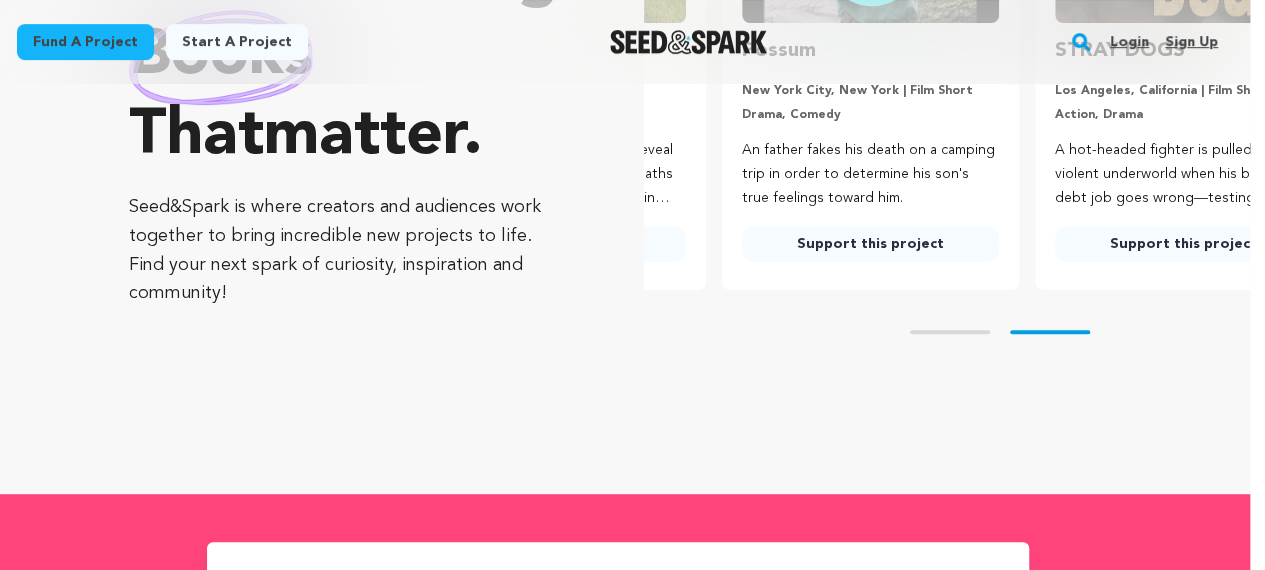 scroll, scrollTop: 0, scrollLeft: 329, axis: horizontal 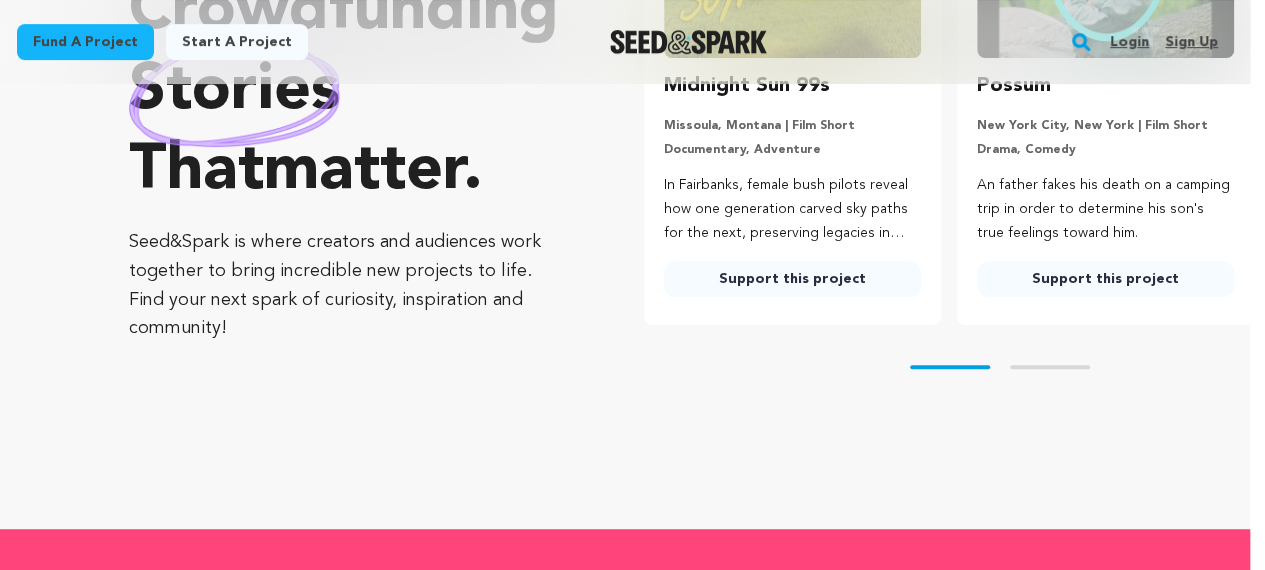 click on "Support this project" at bounding box center (792, 279) 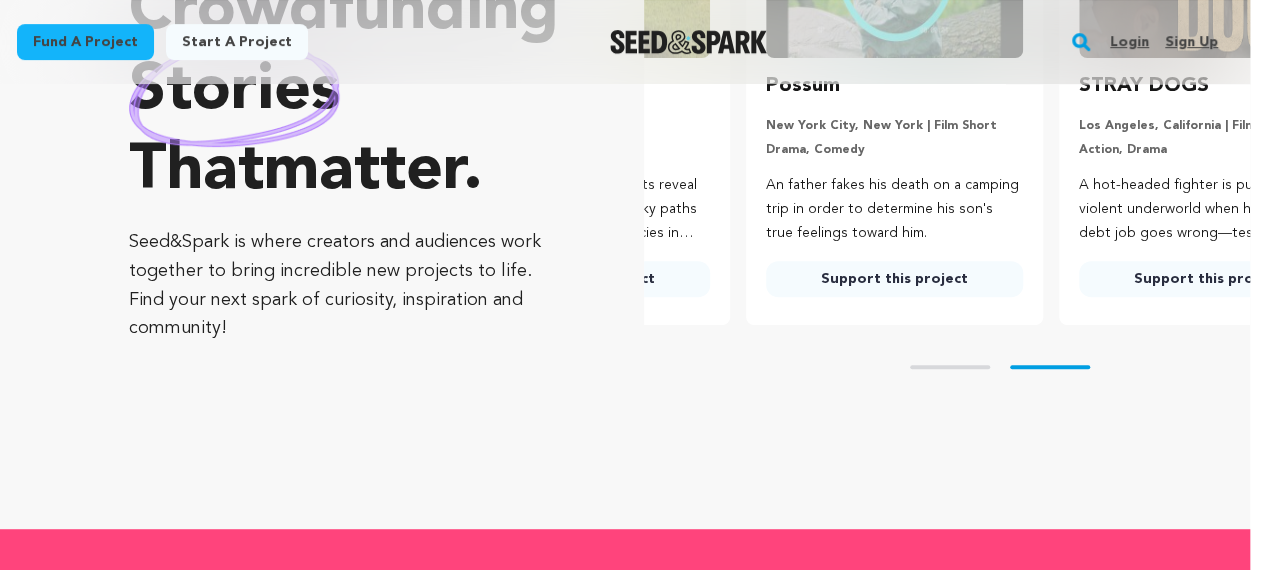 scroll, scrollTop: 0, scrollLeft: 322, axis: horizontal 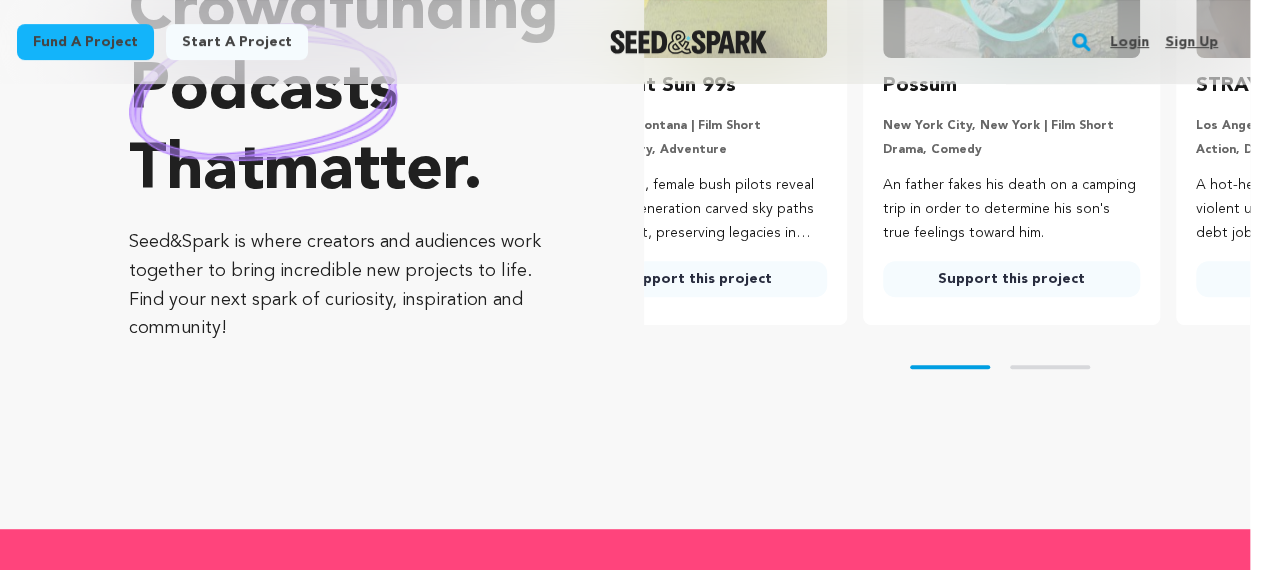 click on "Midnight Sun 99s
[CITY], [STATE] | Film Short
Documentary, Adventure
In [CITY], female bush pilots reveal how one generation carved sky paths for the next, preserving legacies in [STATE]'s vast wilderness.
Support this project
Possum" at bounding box center [947, 85] 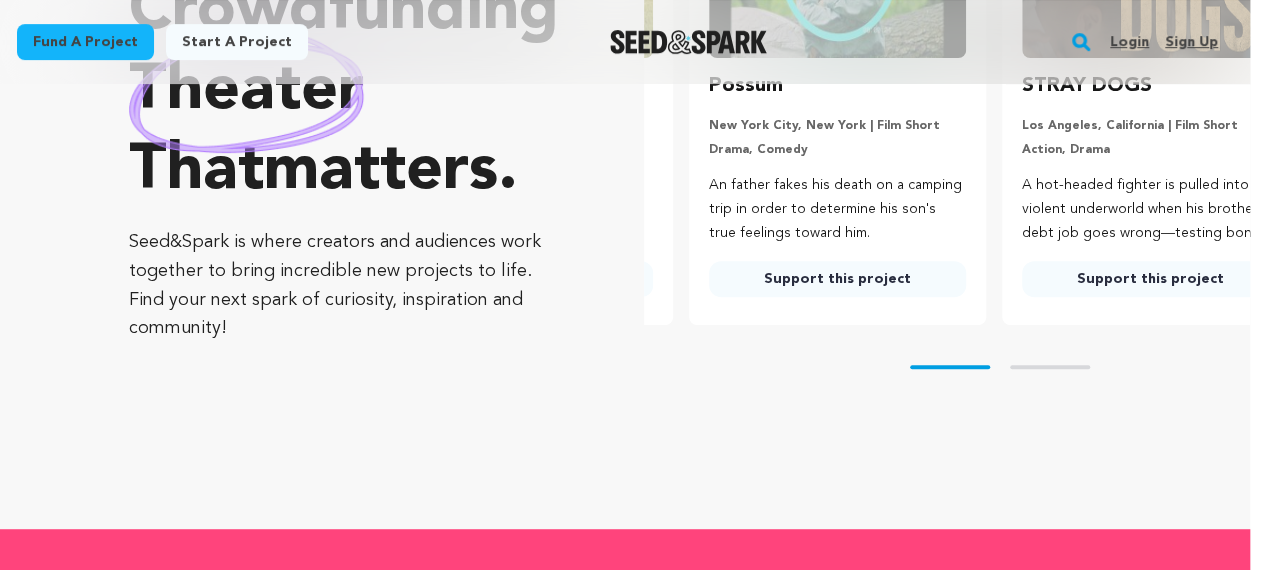 scroll, scrollTop: 0, scrollLeft: 329, axis: horizontal 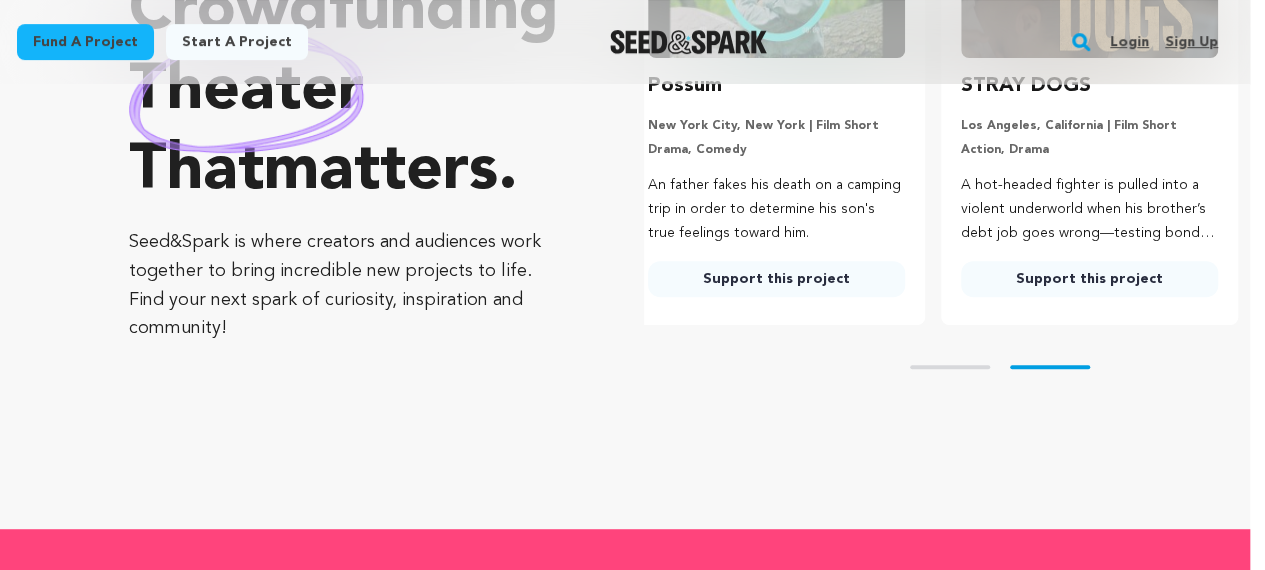 click on "Support this project" at bounding box center [1089, 279] 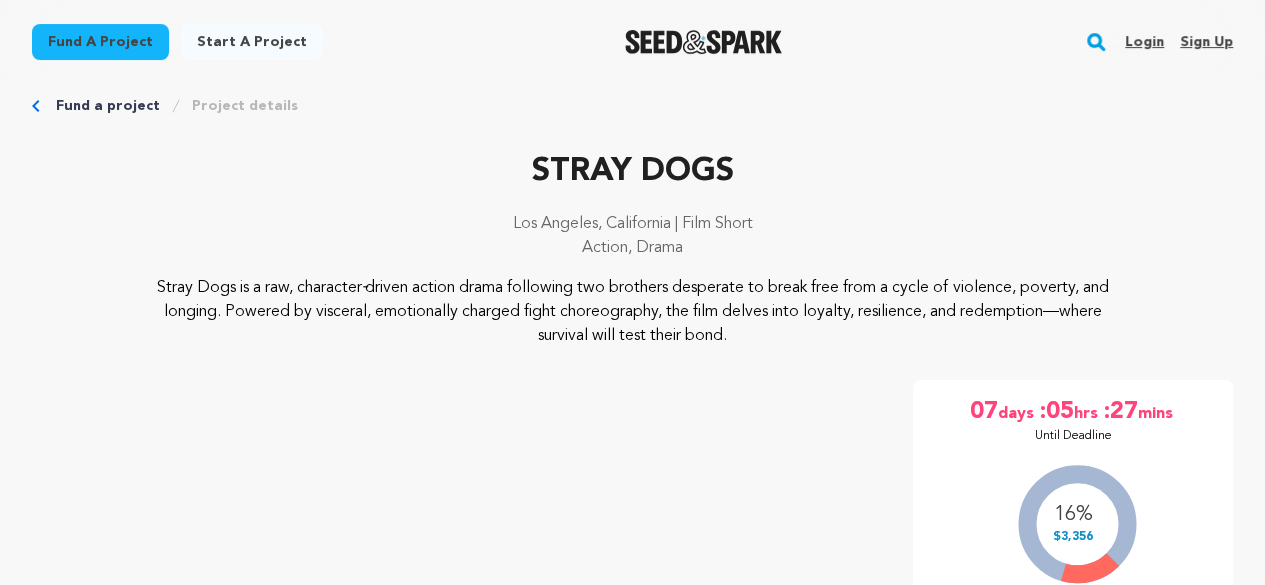 scroll, scrollTop: 40, scrollLeft: 0, axis: vertical 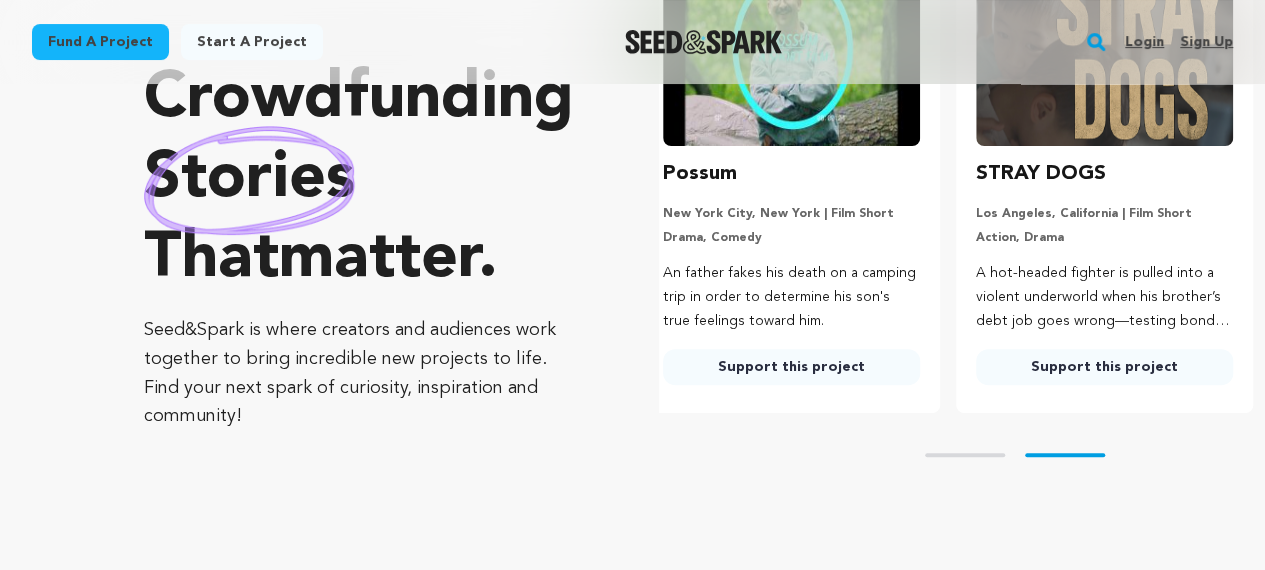 click on "Support this project" at bounding box center (791, 367) 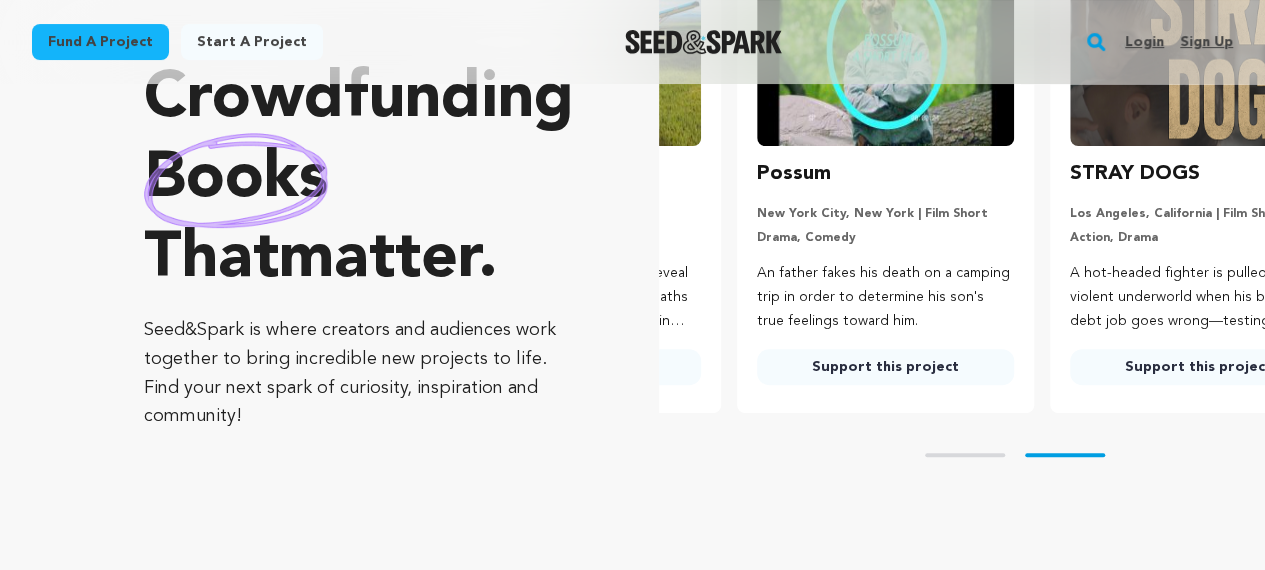 scroll, scrollTop: 0, scrollLeft: 329, axis: horizontal 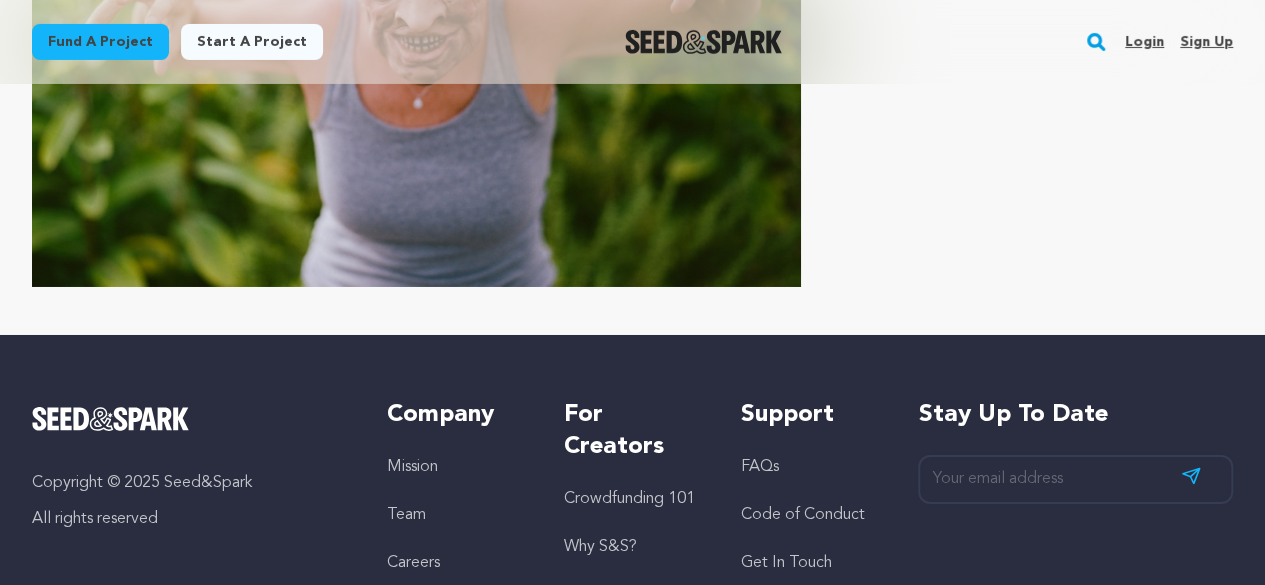 type 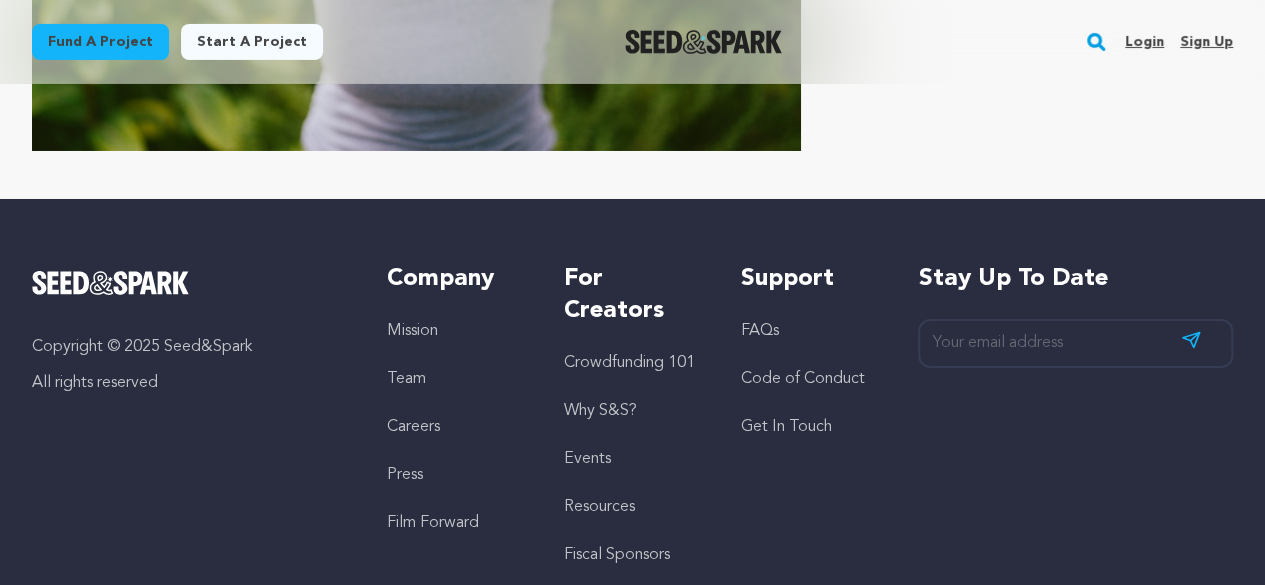 type 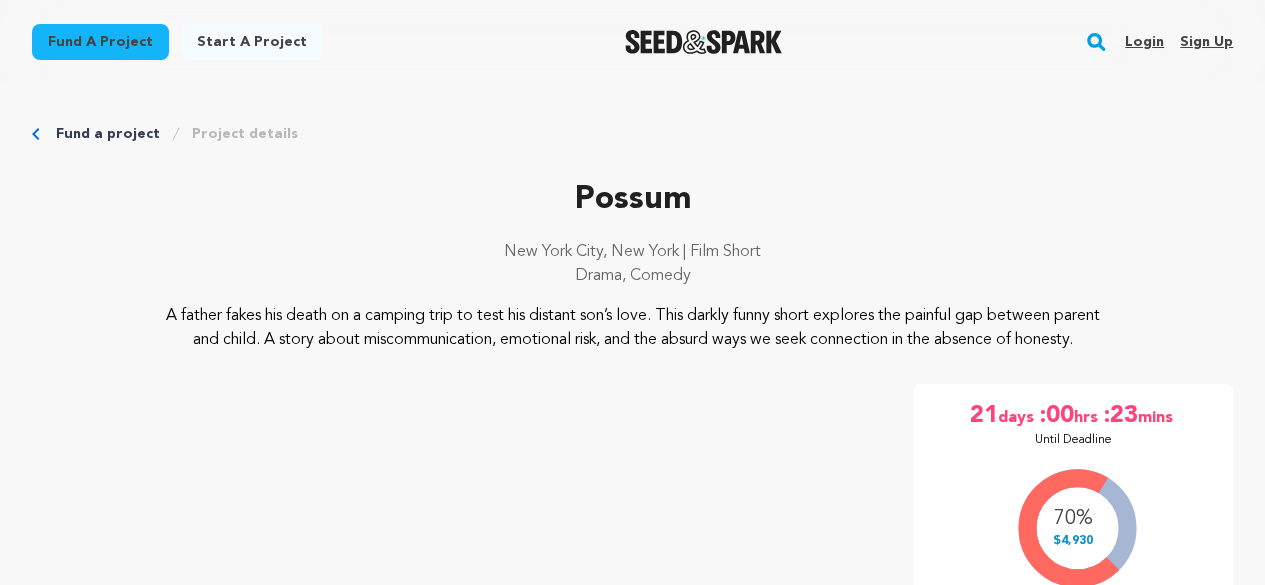 click on "Possum
New York City, New York |                                 Film Short
Drama,
Comedy
A father fakes his death on a camping trip to test his distant son’s love. This darkly funny short explores the painful gap between parent and child. A story about miscommunication, emotional risk, and the absurd ways we seek connection in the absence of honesty." at bounding box center [632, 579] 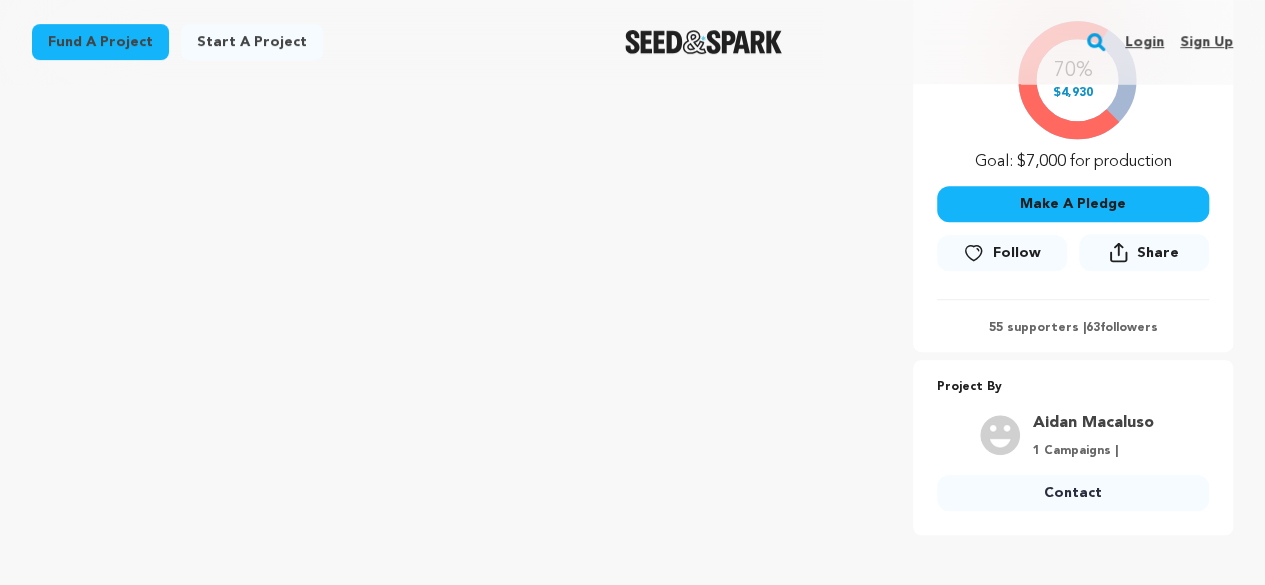 scroll, scrollTop: 456, scrollLeft: 0, axis: vertical 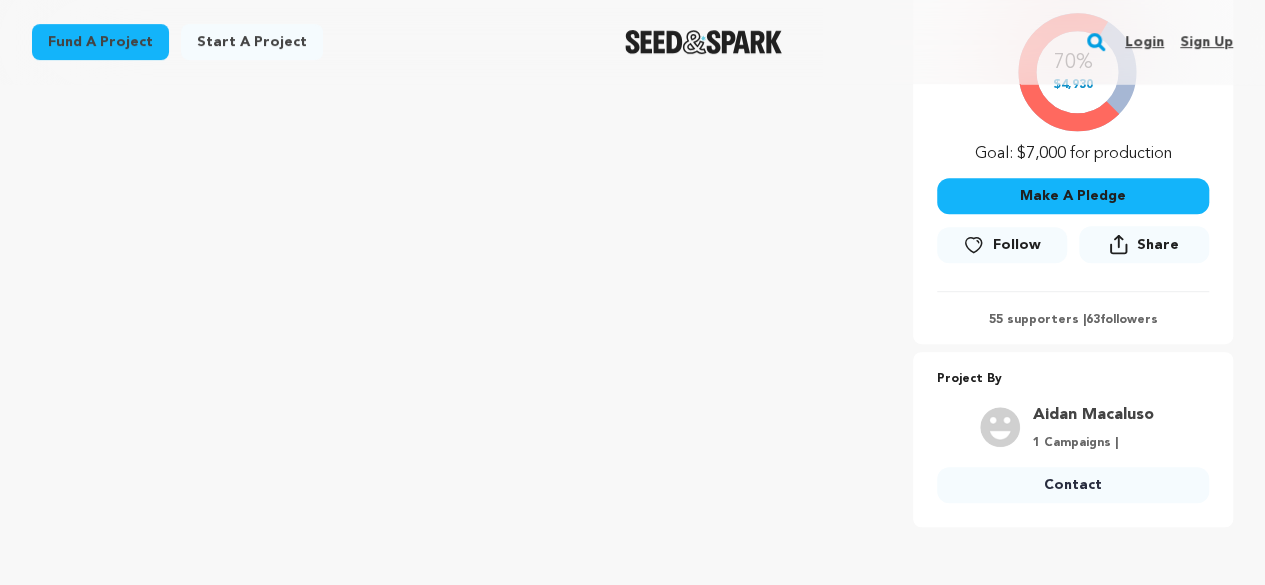 click on "Contact" at bounding box center (1073, 485) 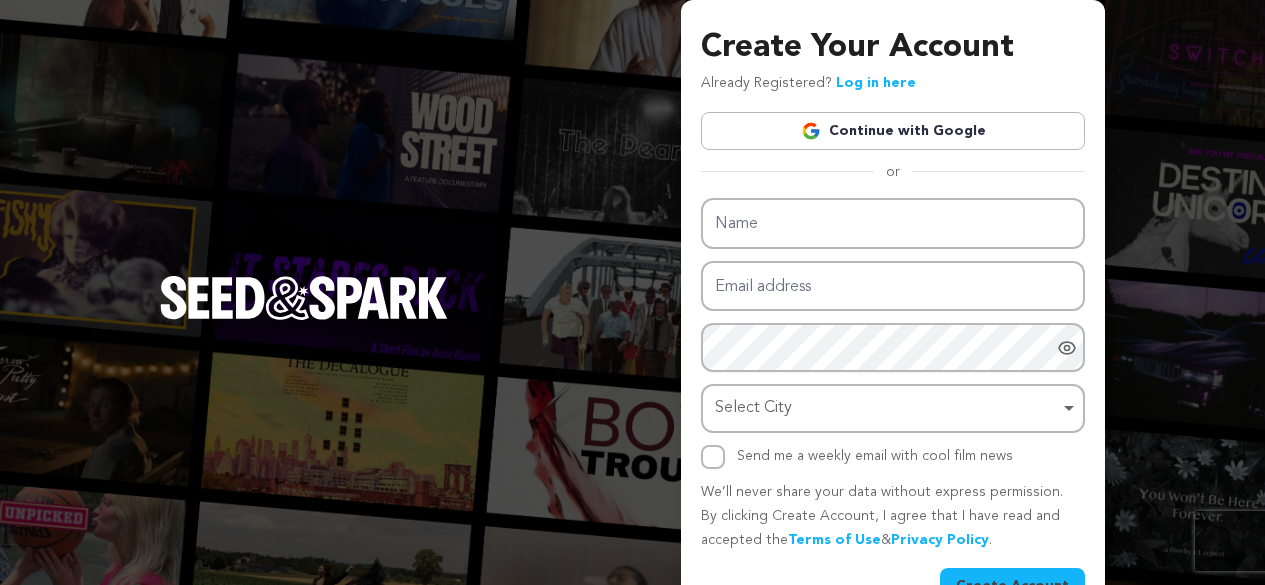 scroll, scrollTop: 0, scrollLeft: 0, axis: both 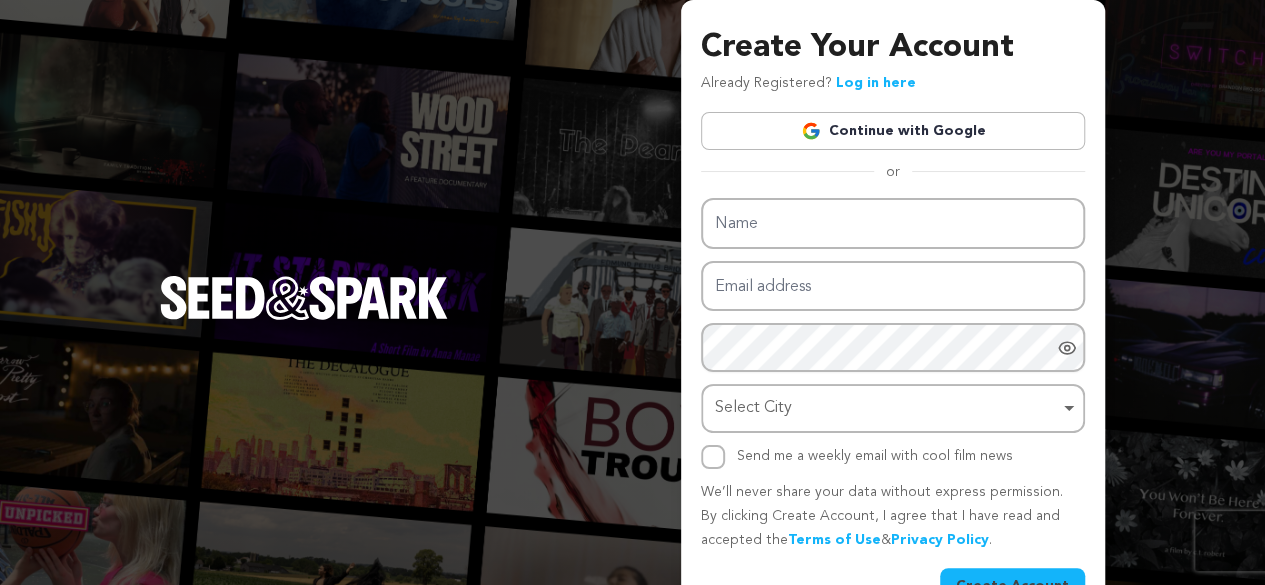 click on "Create Your Account
Already Registered?
Log in here
Continue with Google
or
[ENCRYPTED_DATA]" at bounding box center [632, 318] 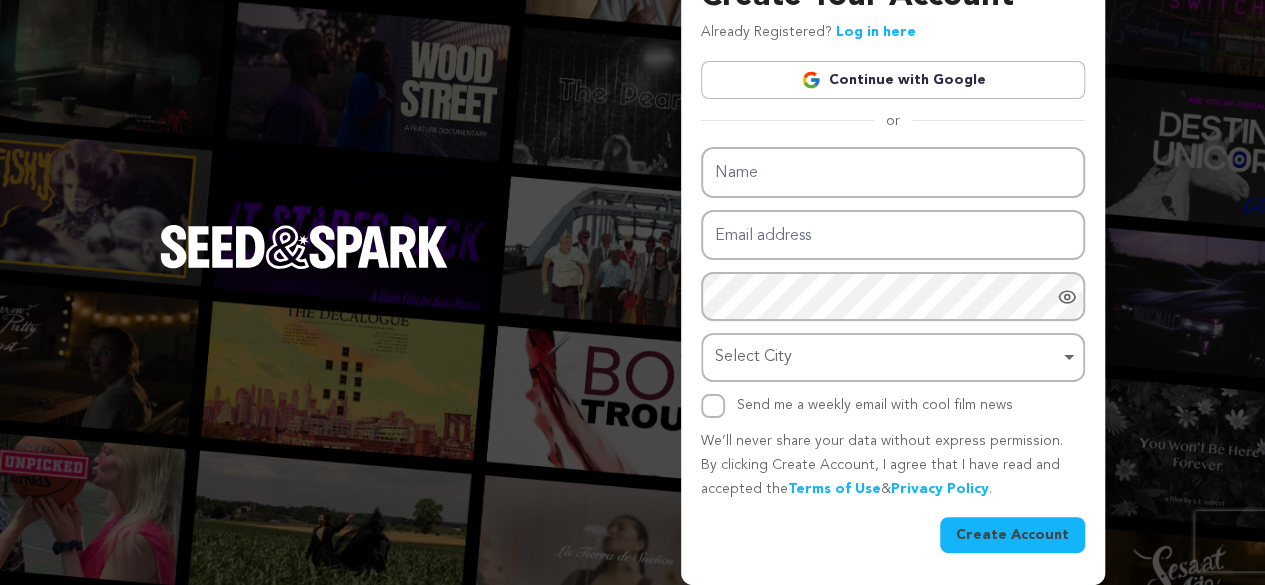 scroll, scrollTop: 52, scrollLeft: 0, axis: vertical 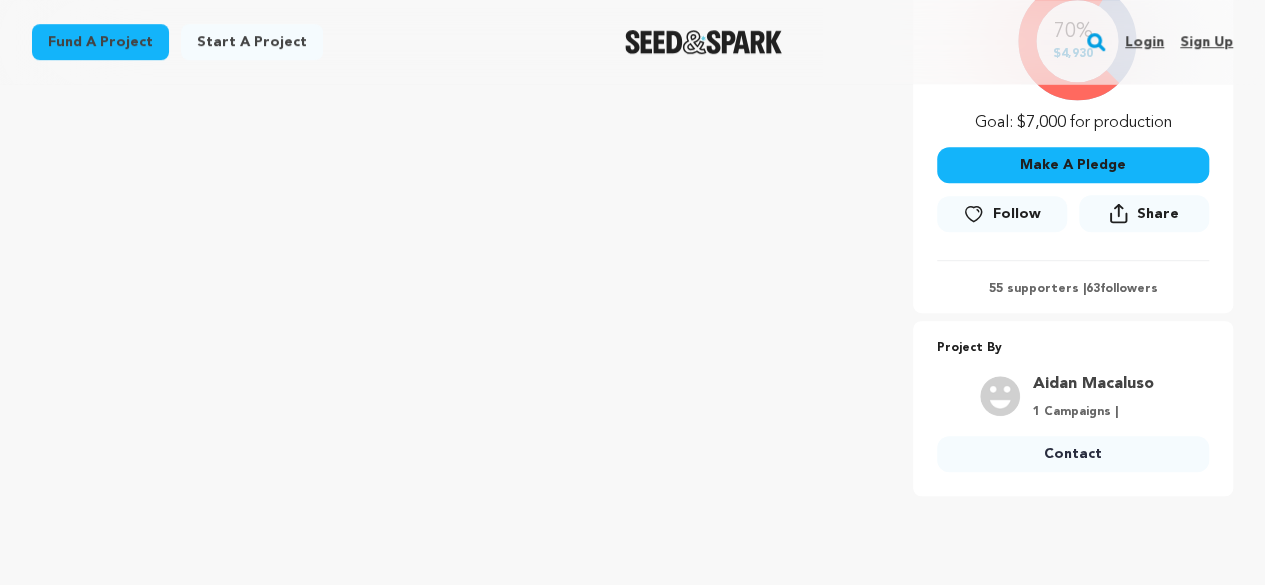 click on "[FIRST] [LAST]
1
Campaigns
|
Contact" at bounding box center [1073, 426] 